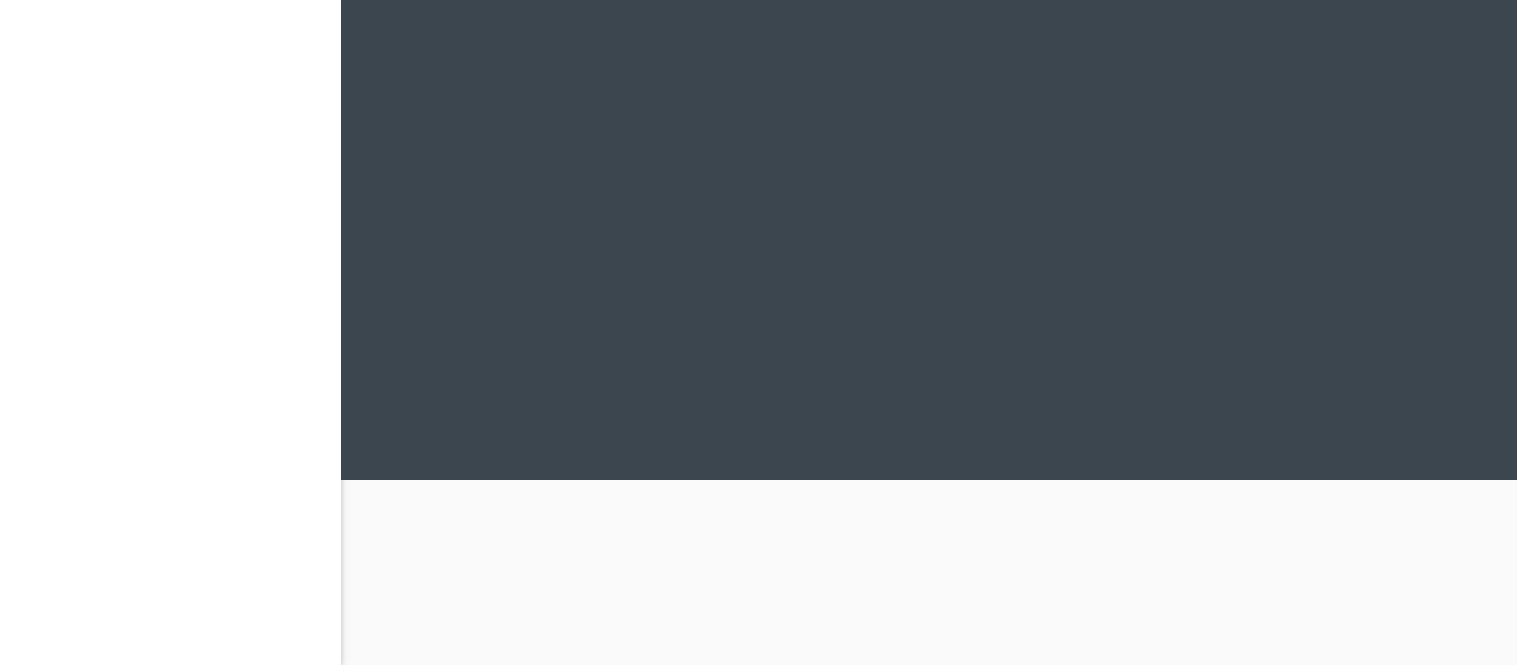 scroll, scrollTop: 0, scrollLeft: 0, axis: both 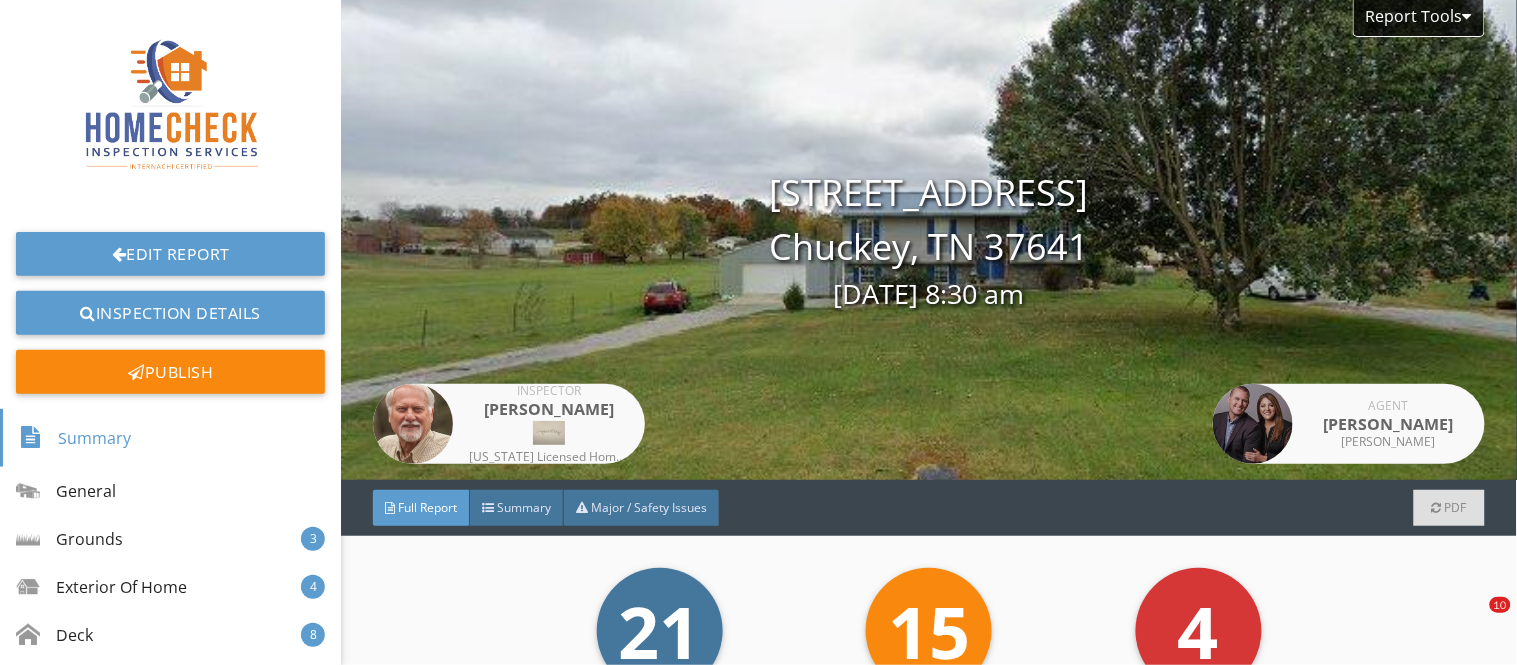 click on "Full Report" at bounding box center (427, 507) 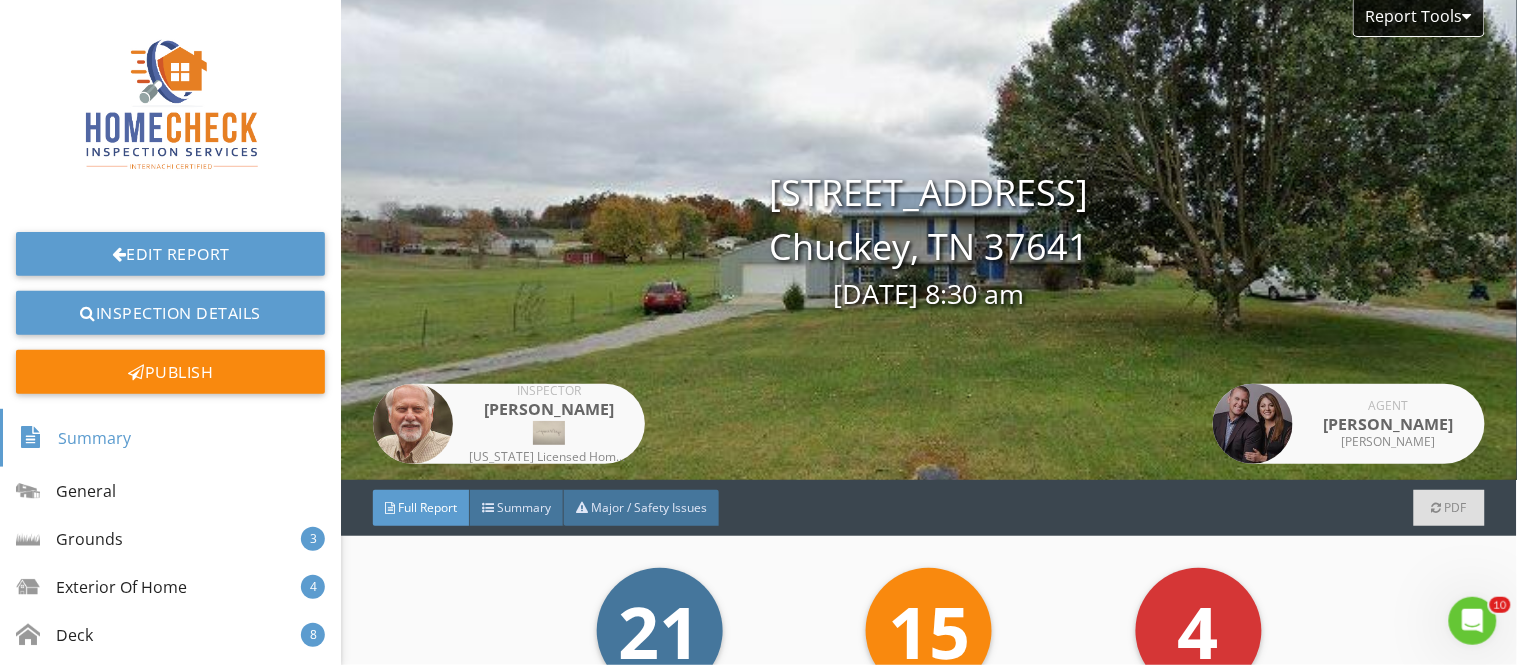 scroll, scrollTop: 0, scrollLeft: 0, axis: both 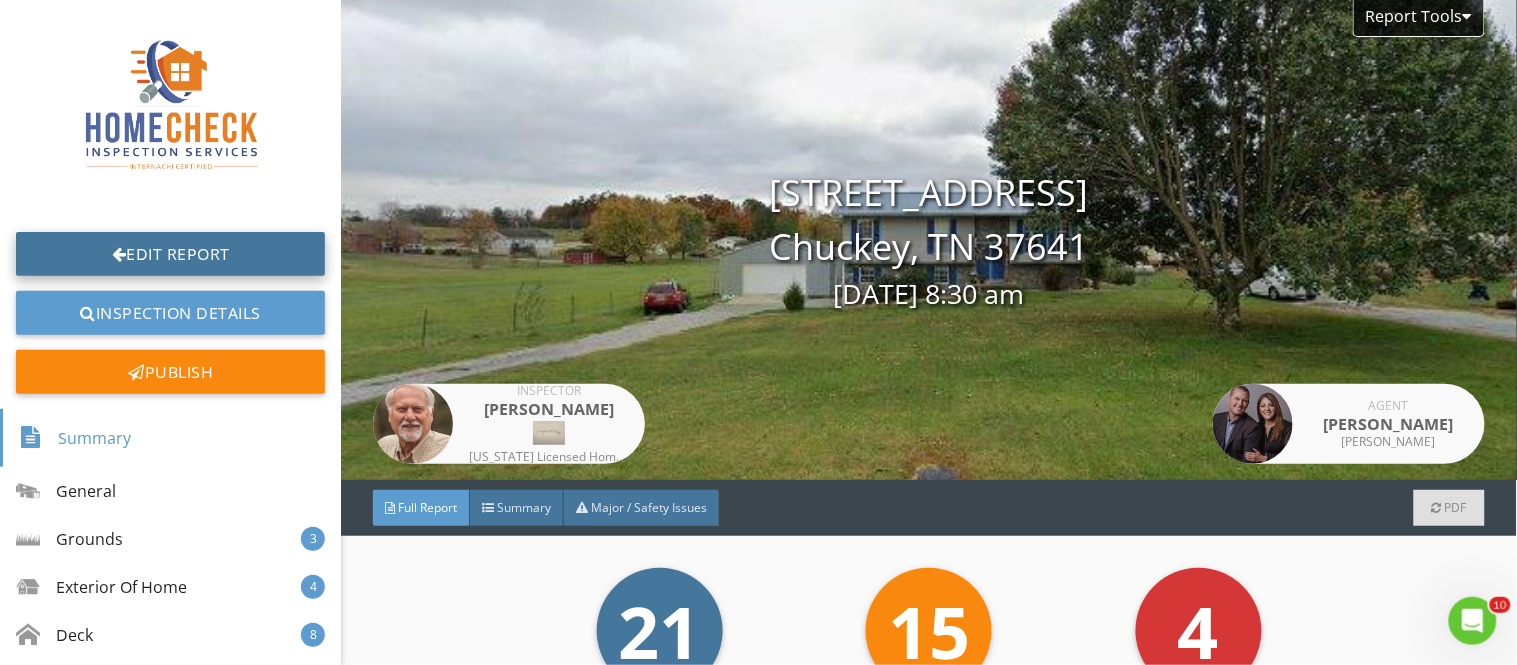 click on "Edit Report" at bounding box center [170, 254] 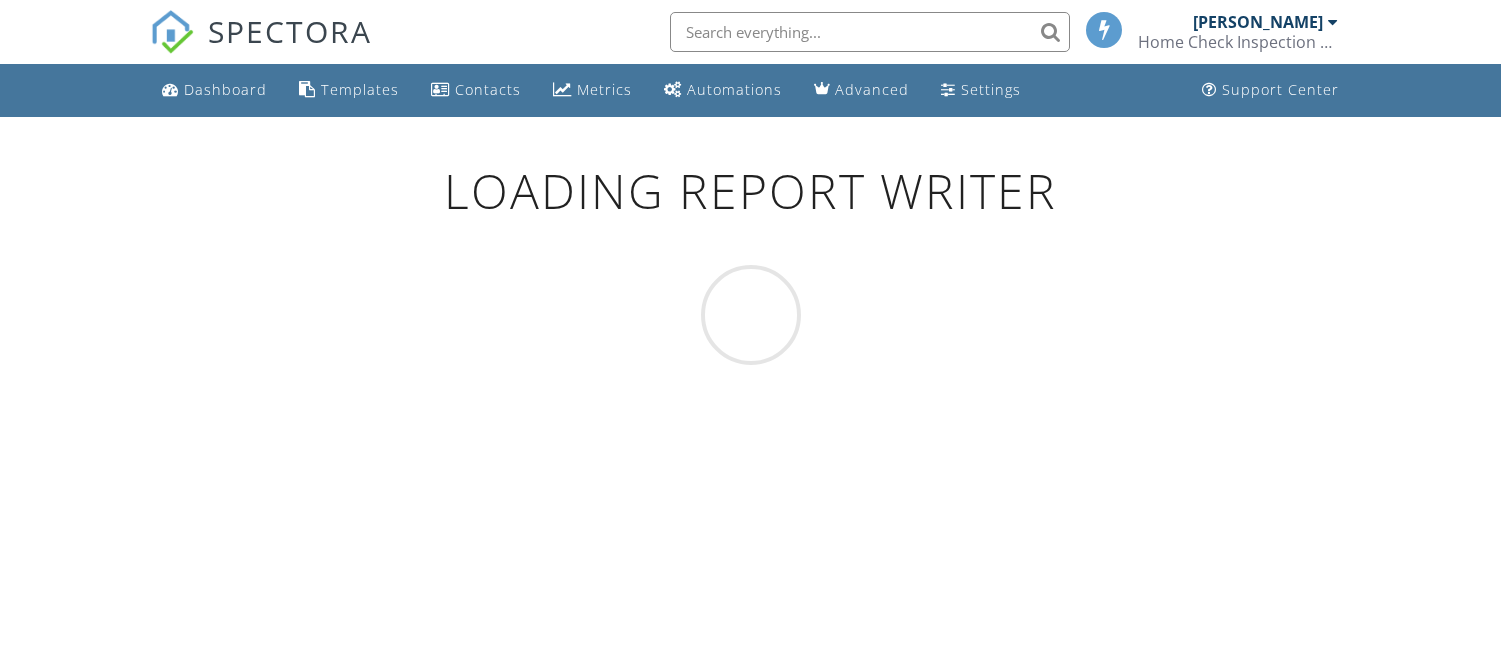 scroll, scrollTop: 0, scrollLeft: 0, axis: both 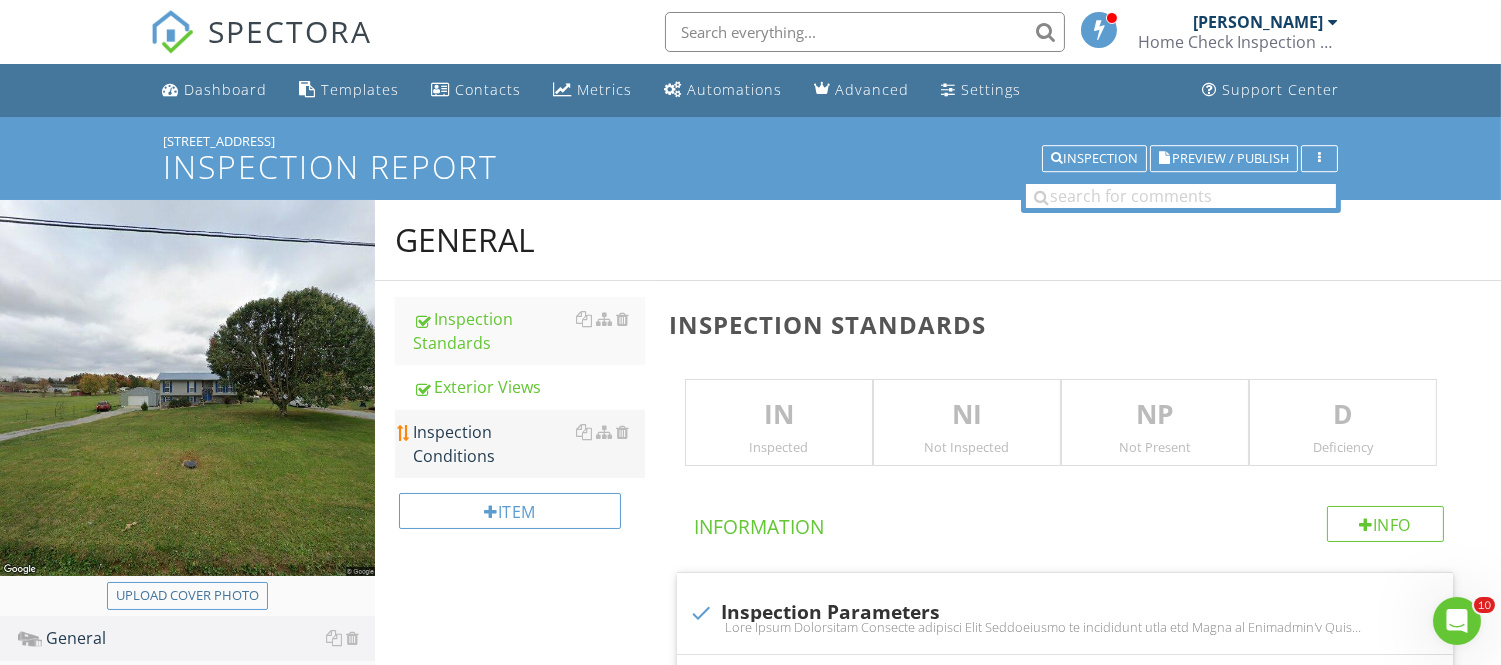 click on "Inspection Conditions" at bounding box center (528, 444) 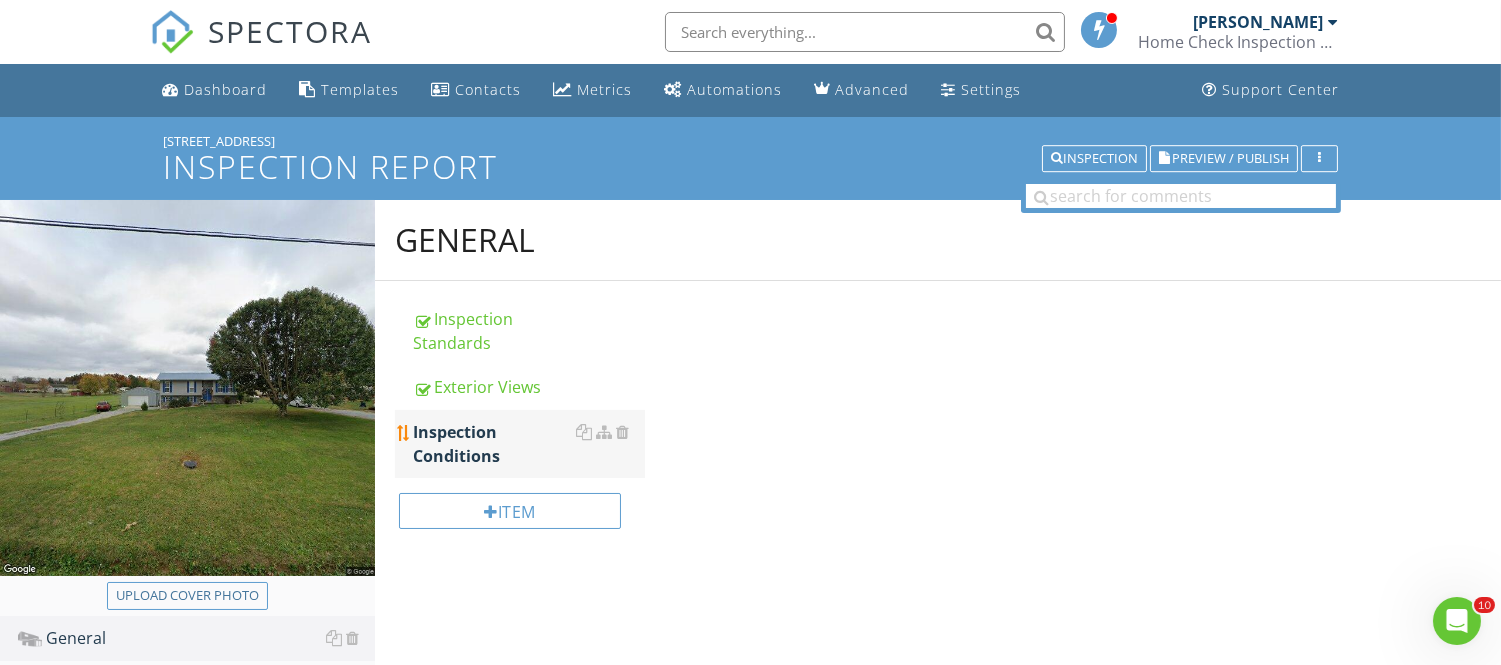 click on "Inspection Conditions" at bounding box center (528, 444) 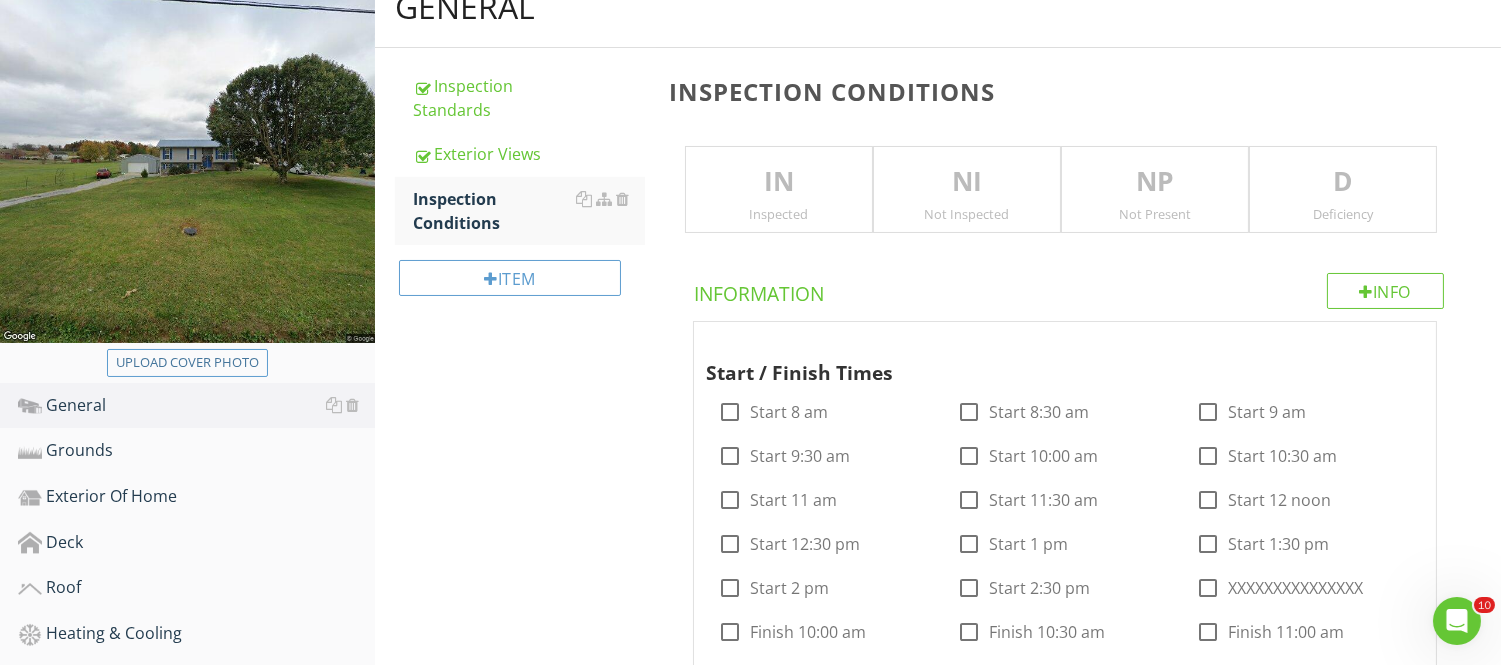 scroll, scrollTop: 296, scrollLeft: 0, axis: vertical 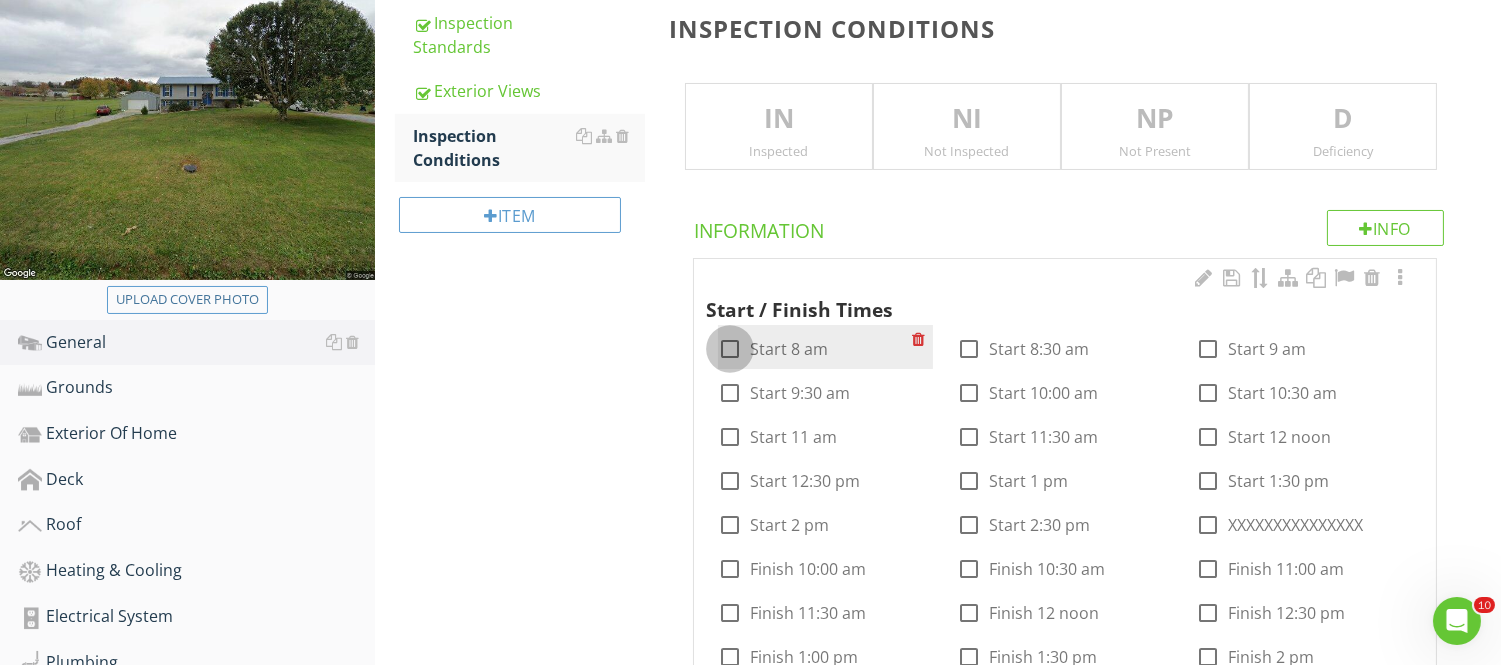 click at bounding box center (730, 349) 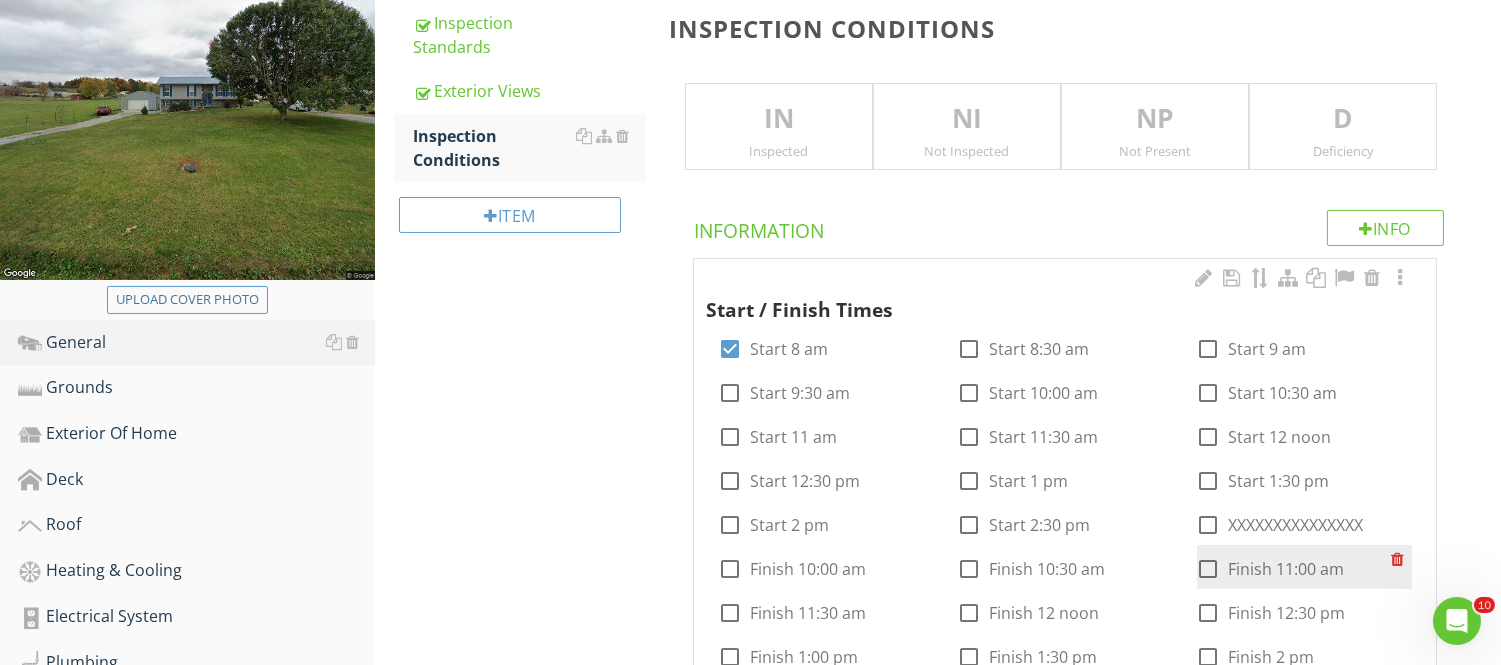 click at bounding box center (1209, 569) 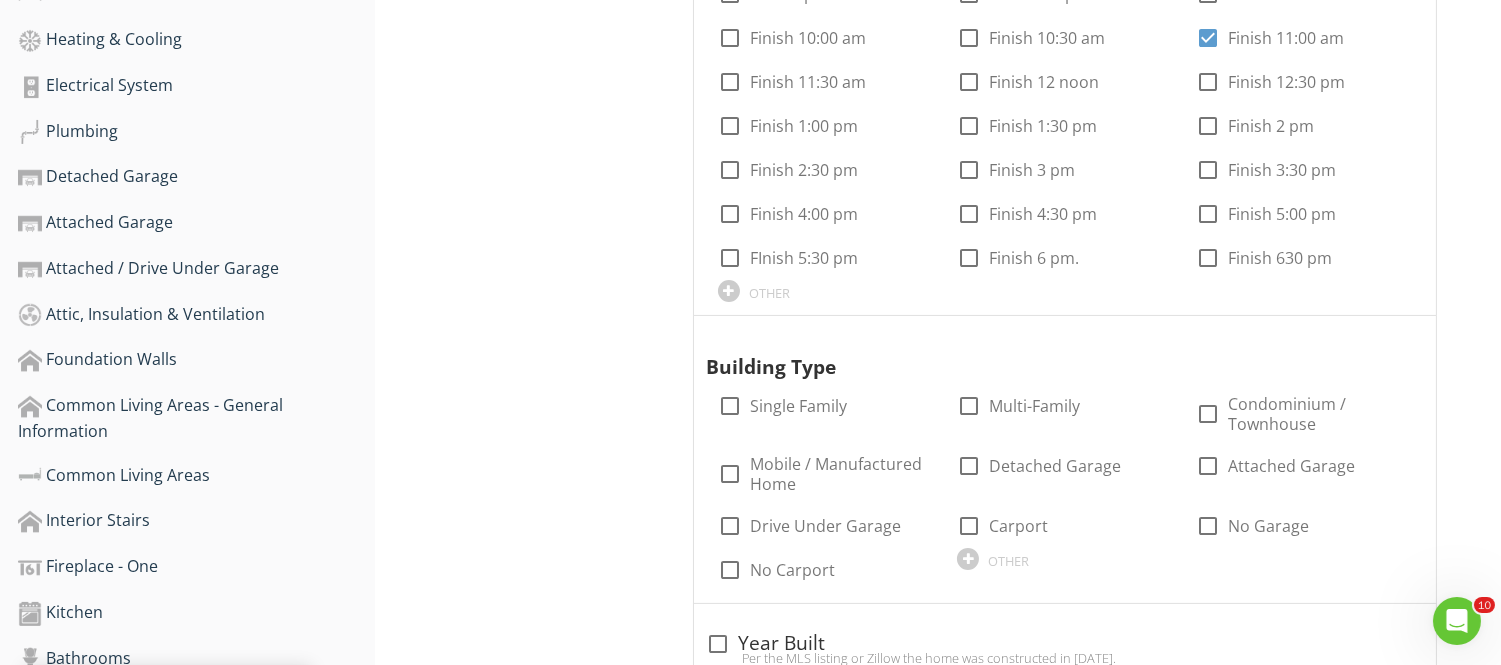scroll, scrollTop: 858, scrollLeft: 0, axis: vertical 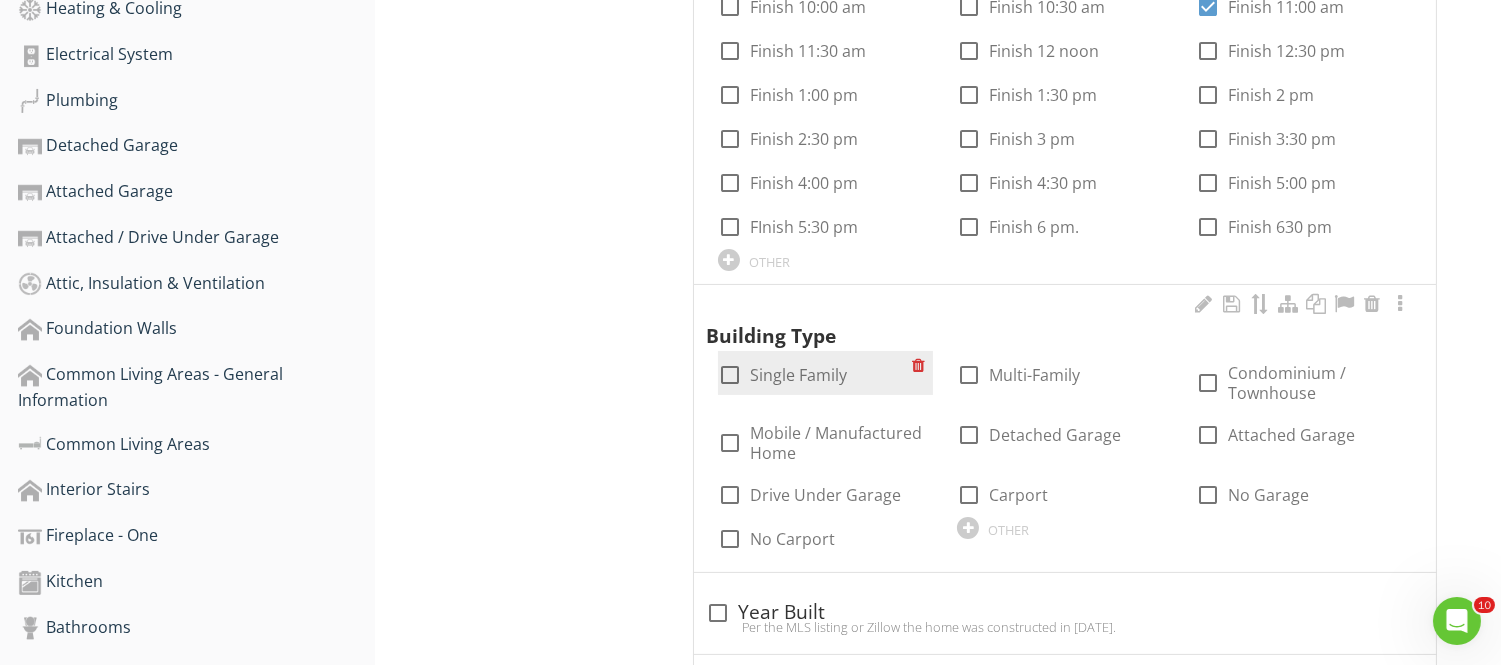 click at bounding box center [730, 375] 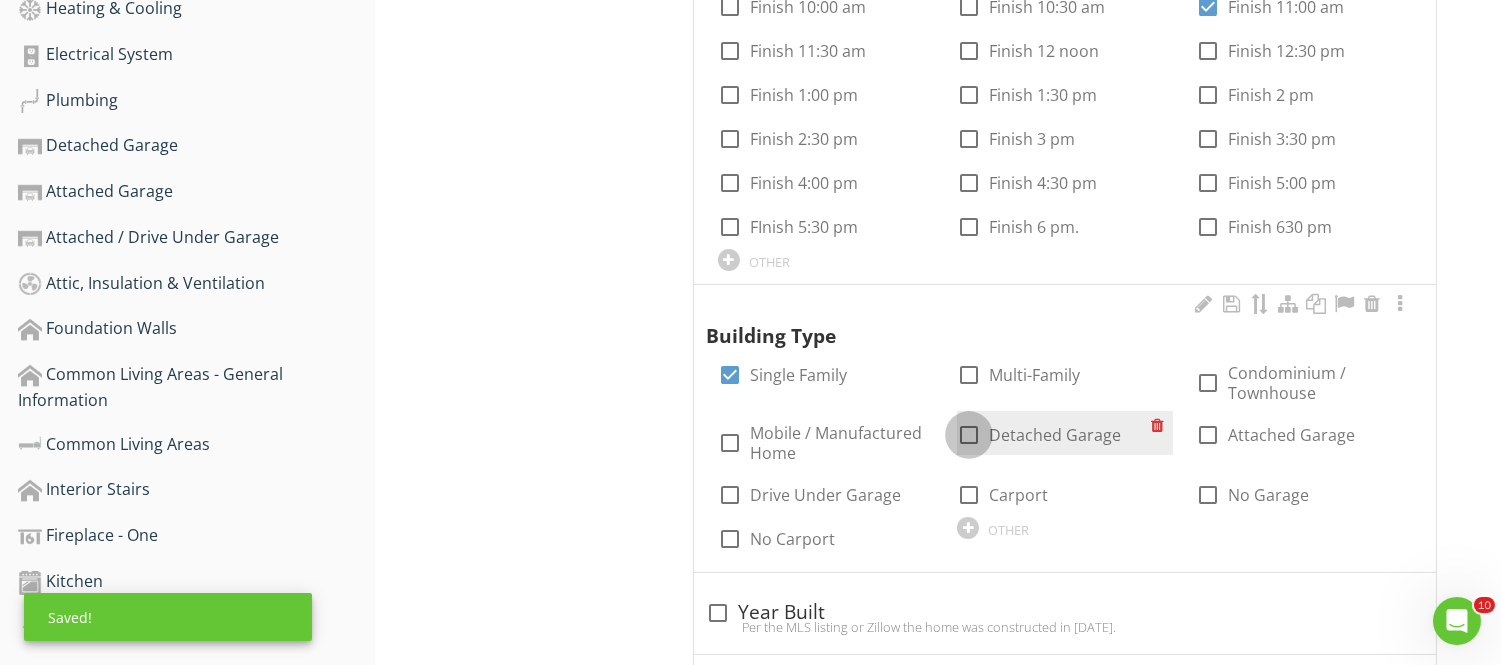 click at bounding box center (969, 435) 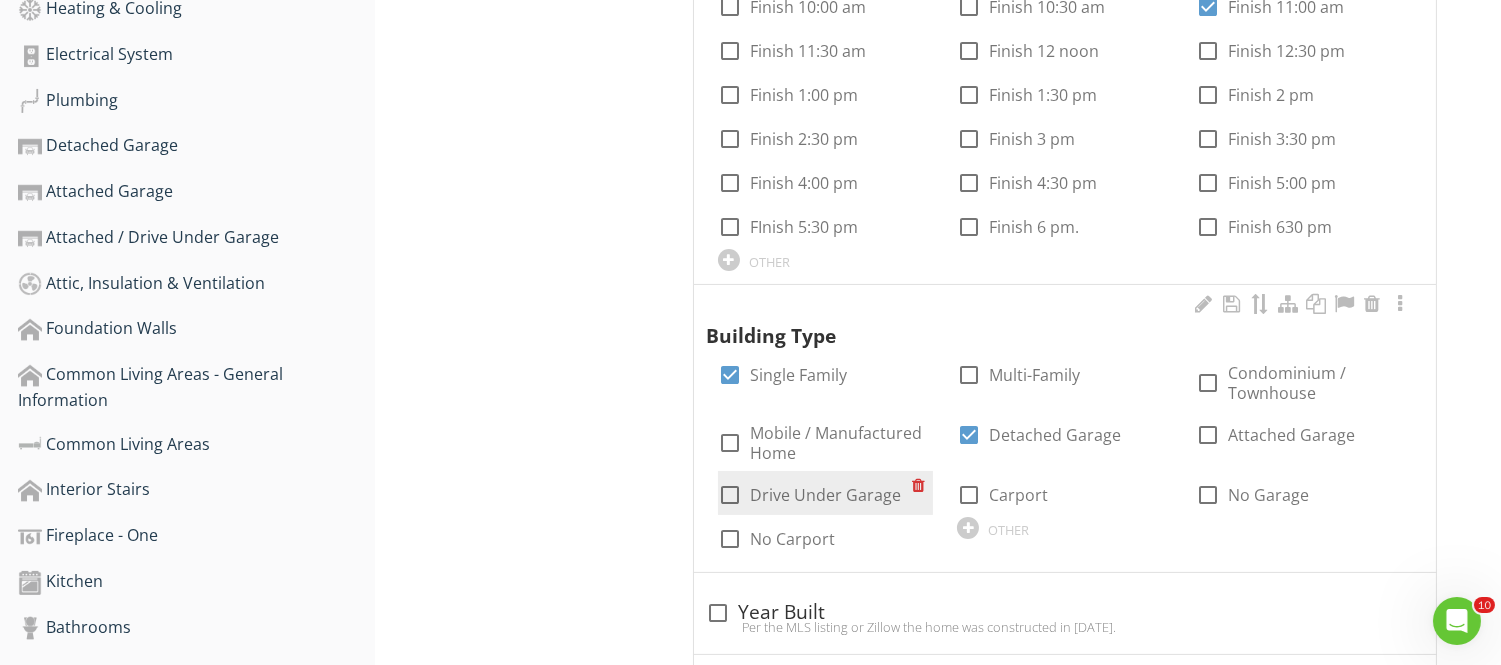click at bounding box center [730, 495] 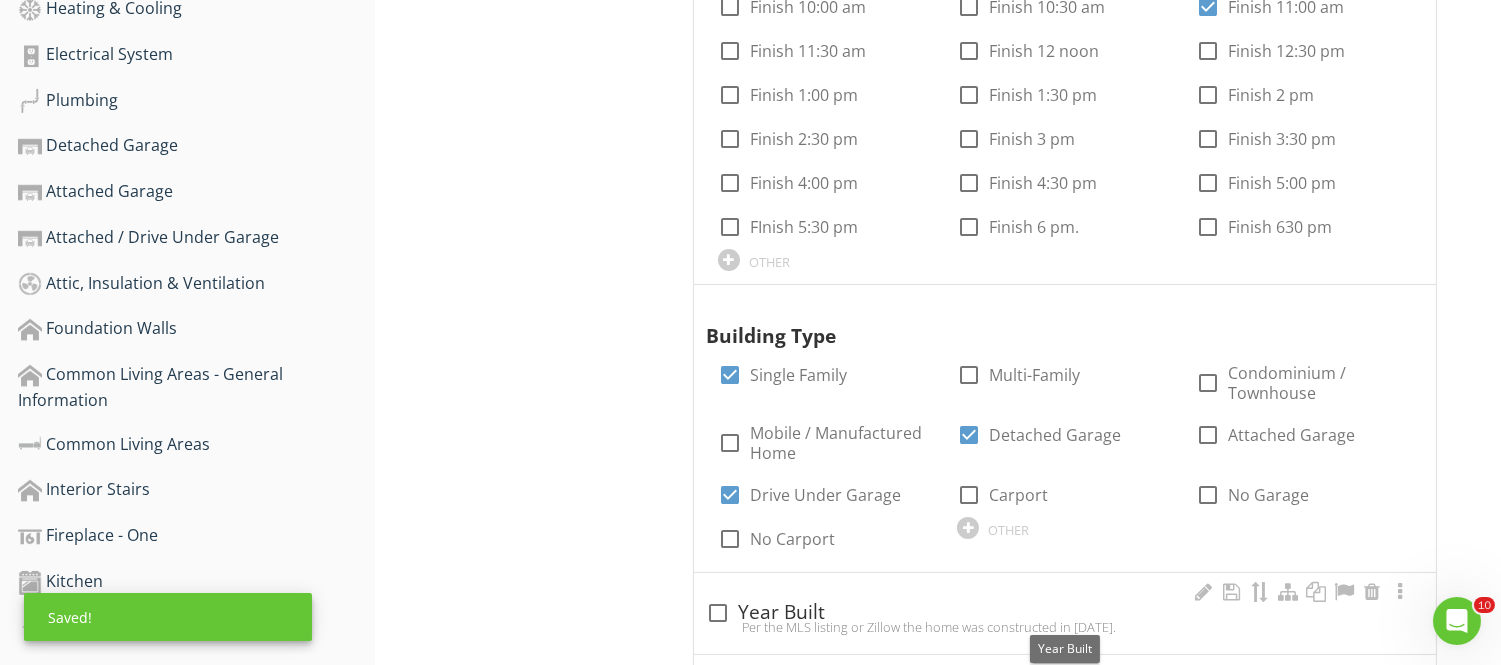 click at bounding box center [718, 613] 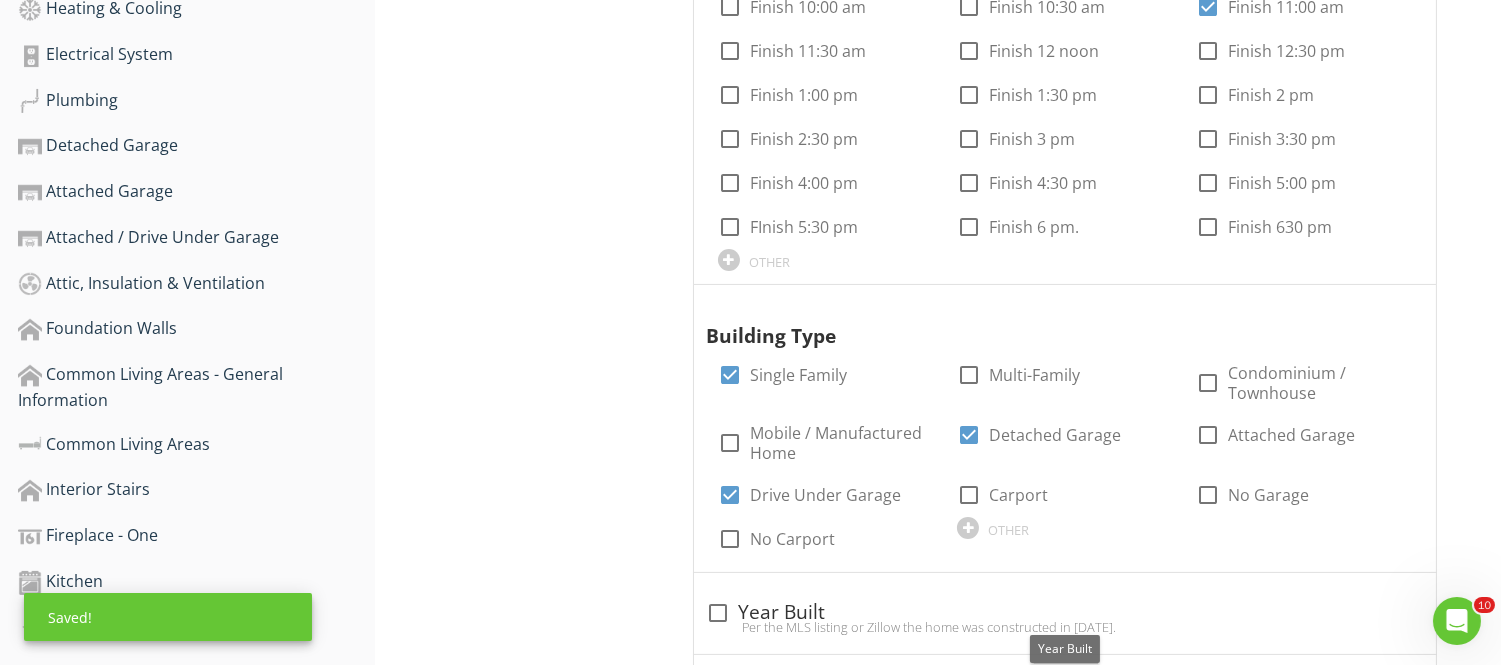 checkbox on "true" 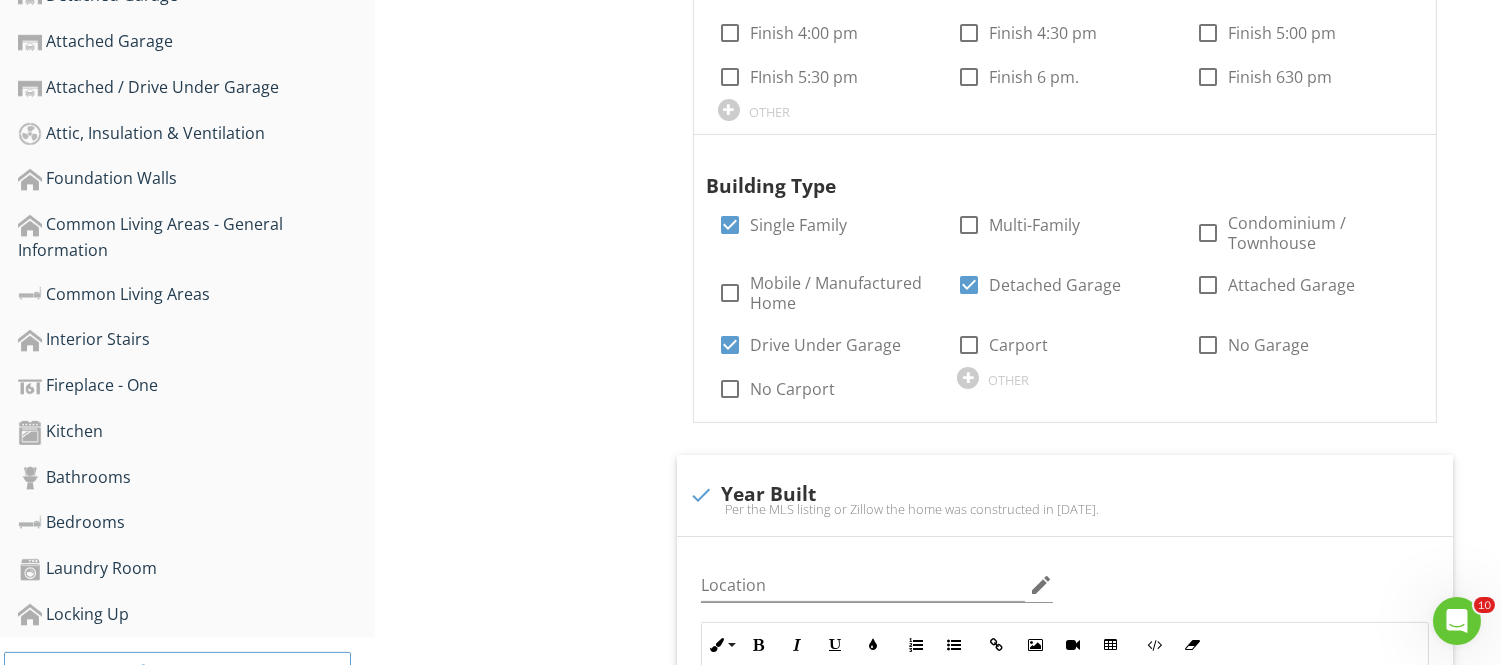scroll, scrollTop: 1071, scrollLeft: 0, axis: vertical 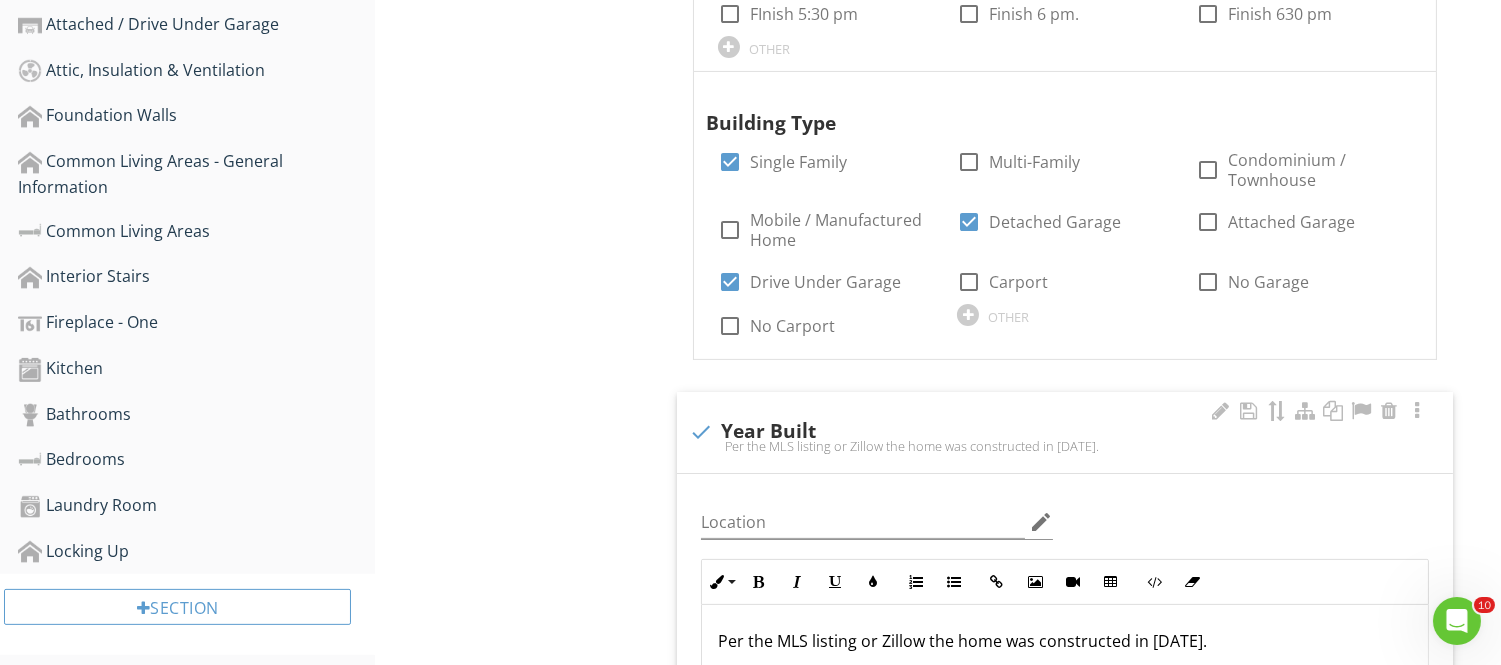 click on "Per the MLS listing or Zillow the home was constructed in 1999." at bounding box center [1065, 641] 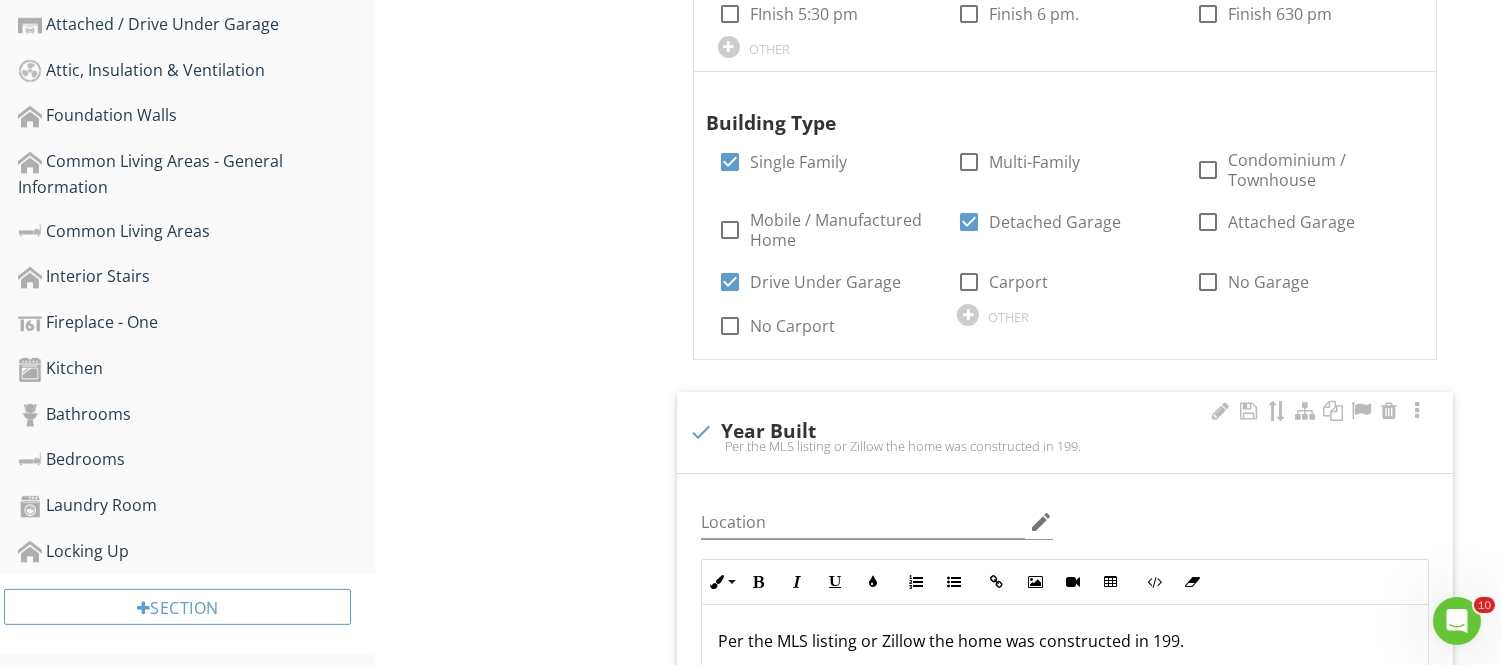 type 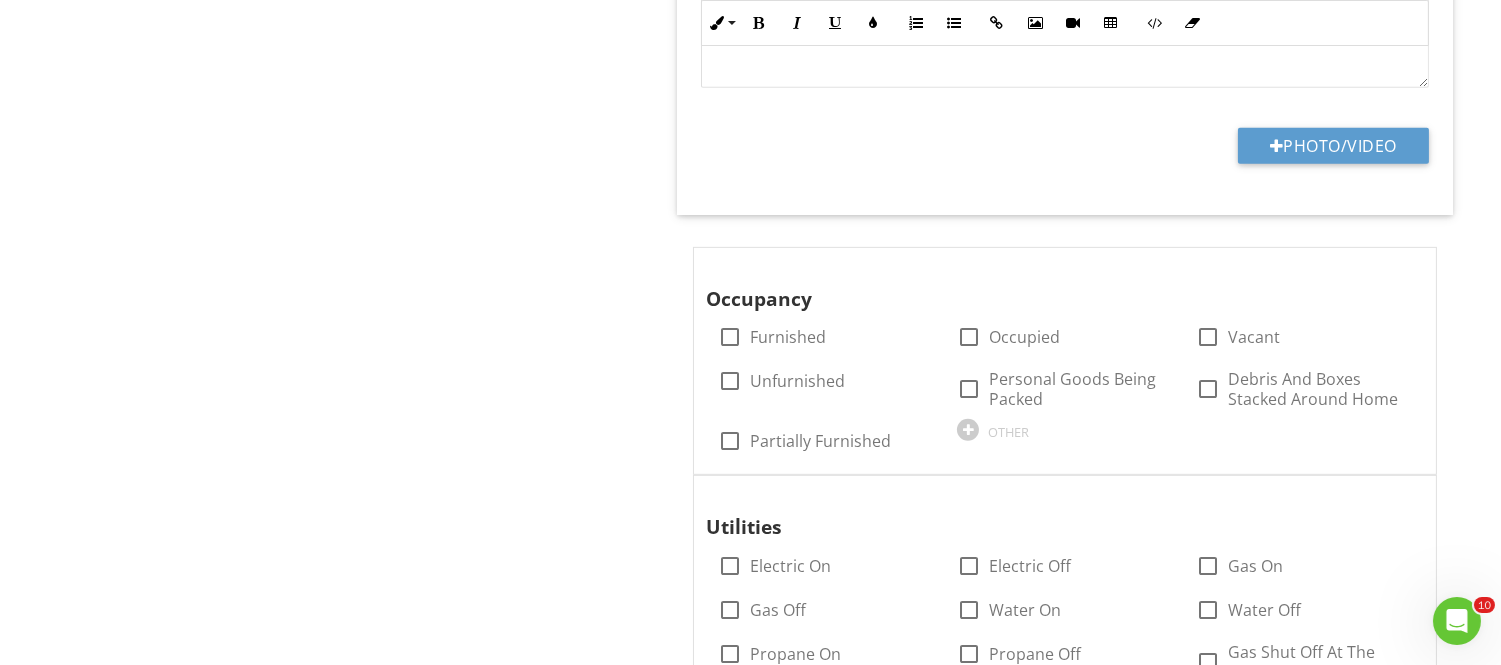 scroll, scrollTop: 1794, scrollLeft: 0, axis: vertical 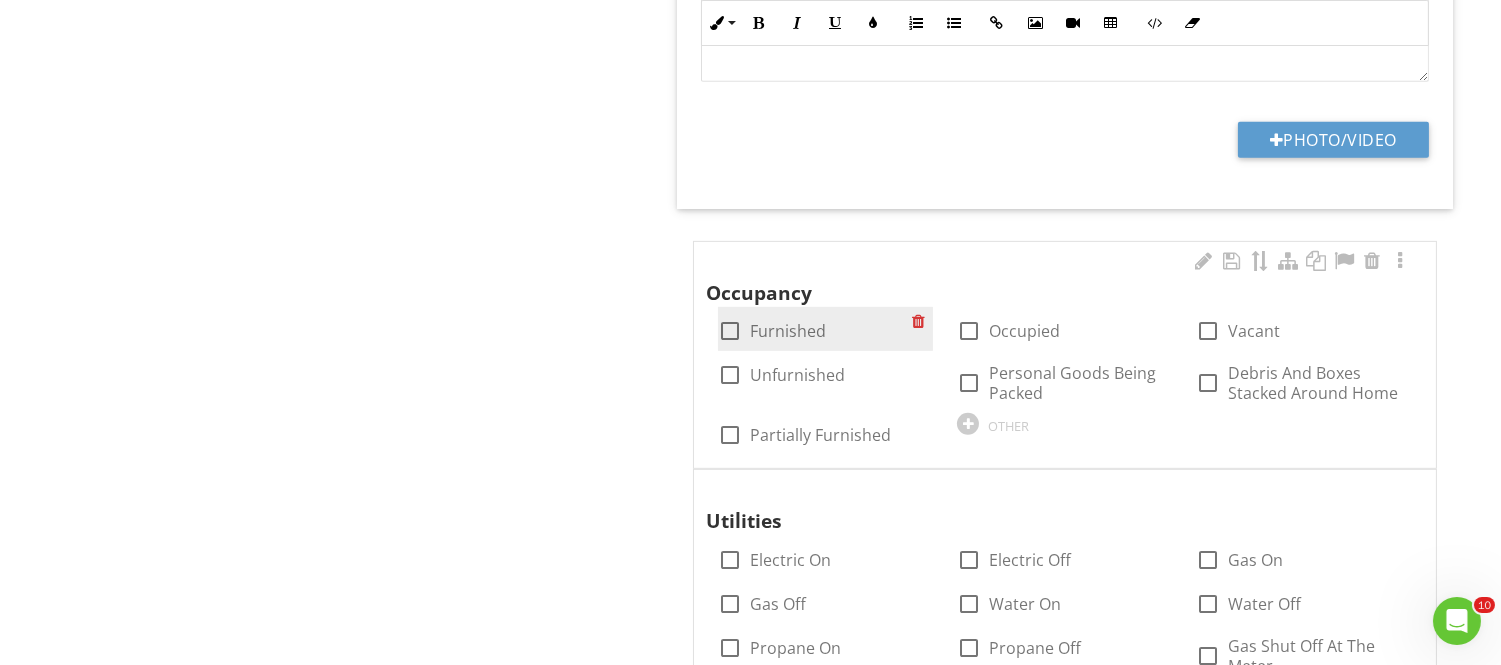 click at bounding box center [730, 331] 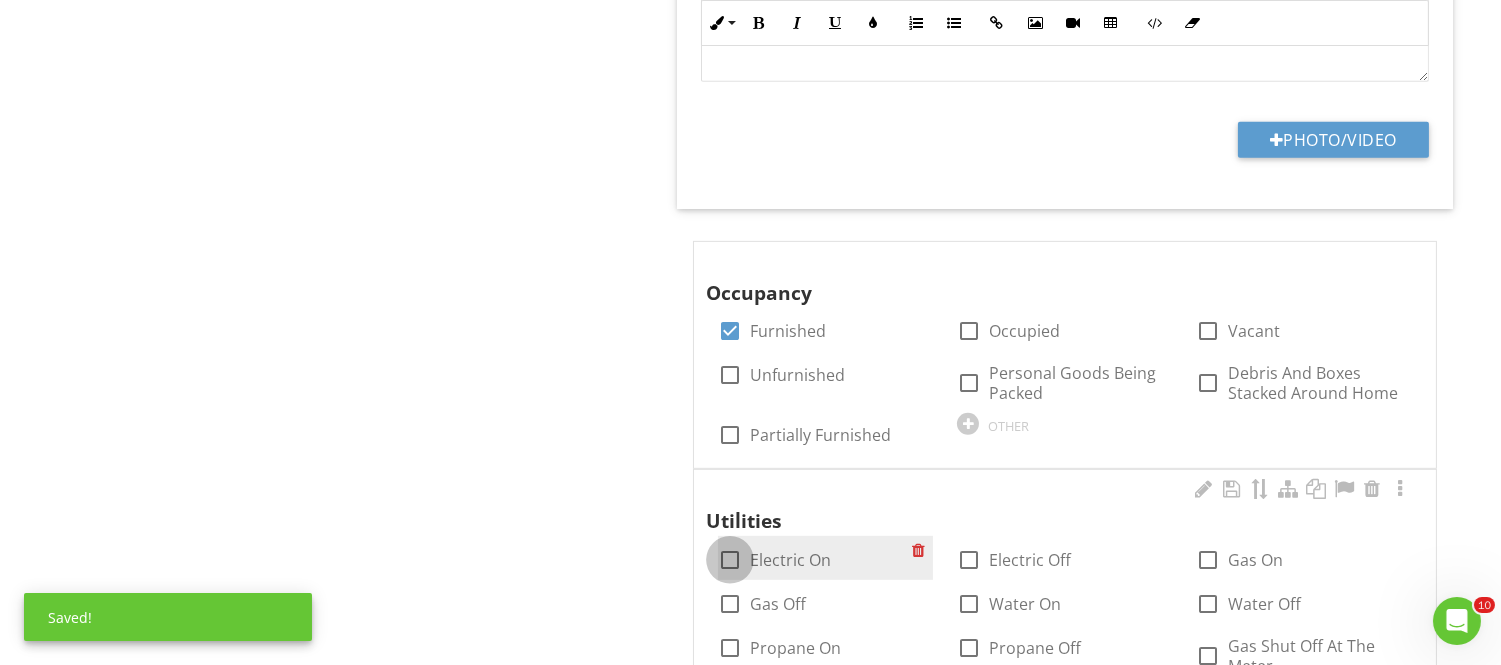click at bounding box center (730, 560) 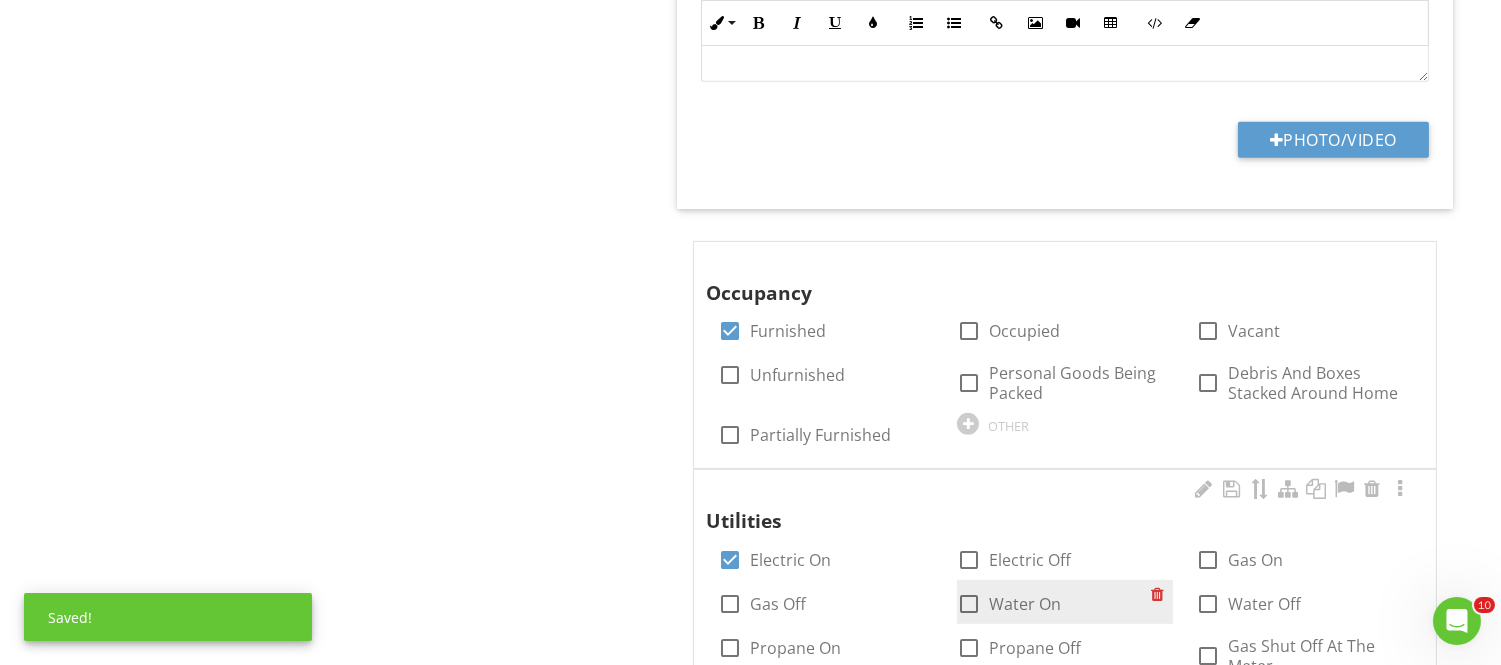 click at bounding box center (969, 604) 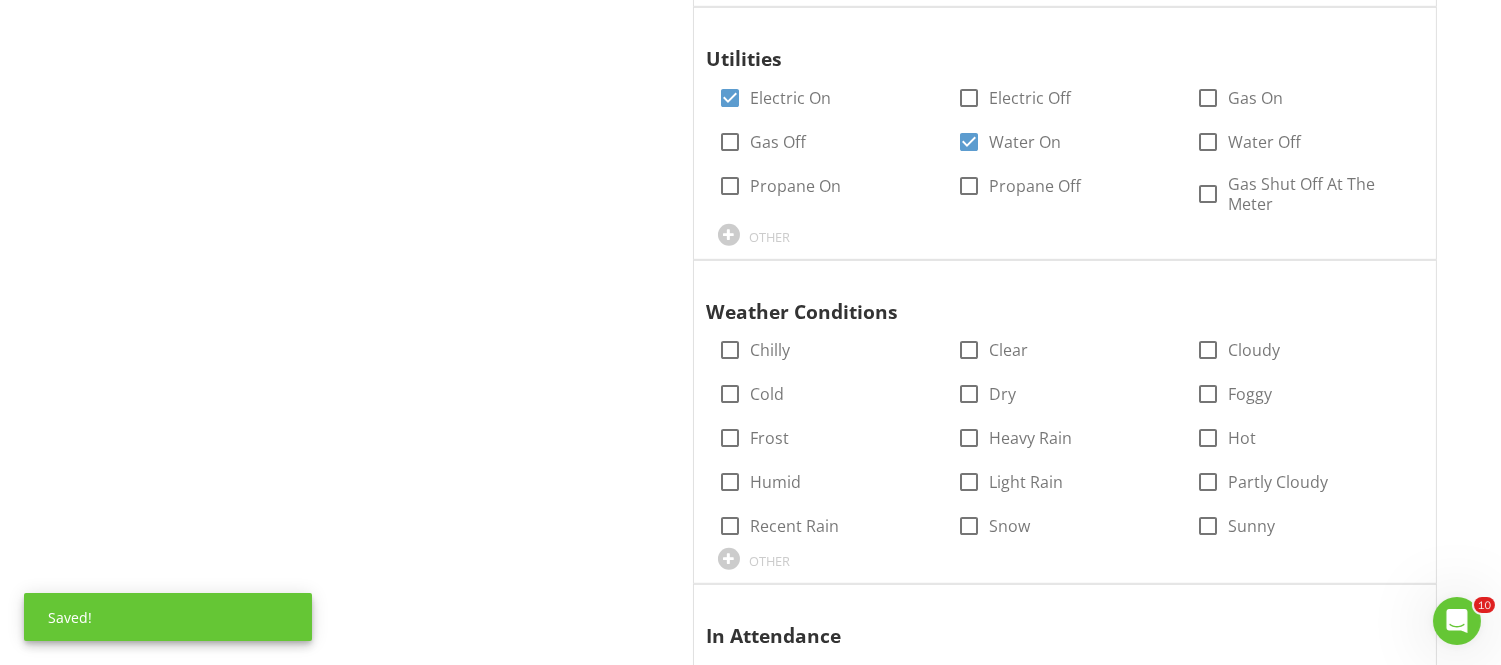 scroll, scrollTop: 2268, scrollLeft: 0, axis: vertical 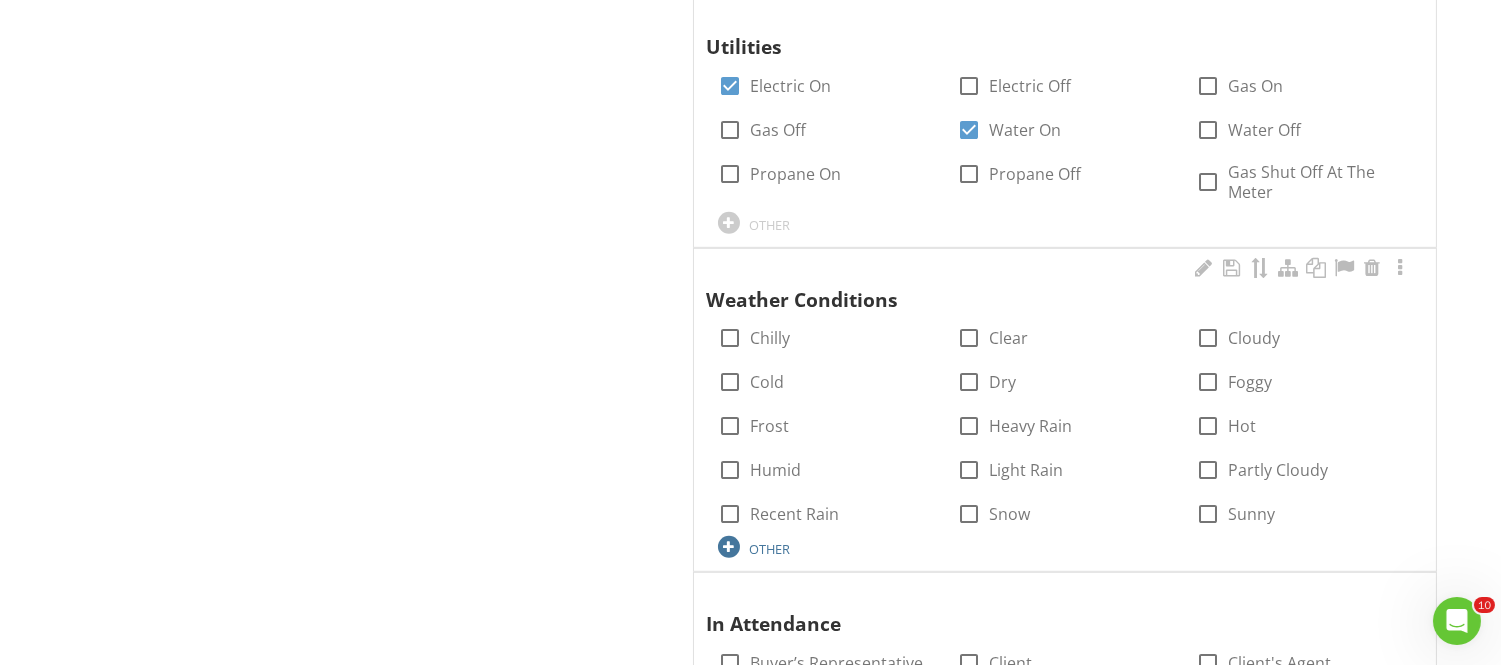 click at bounding box center (729, 547) 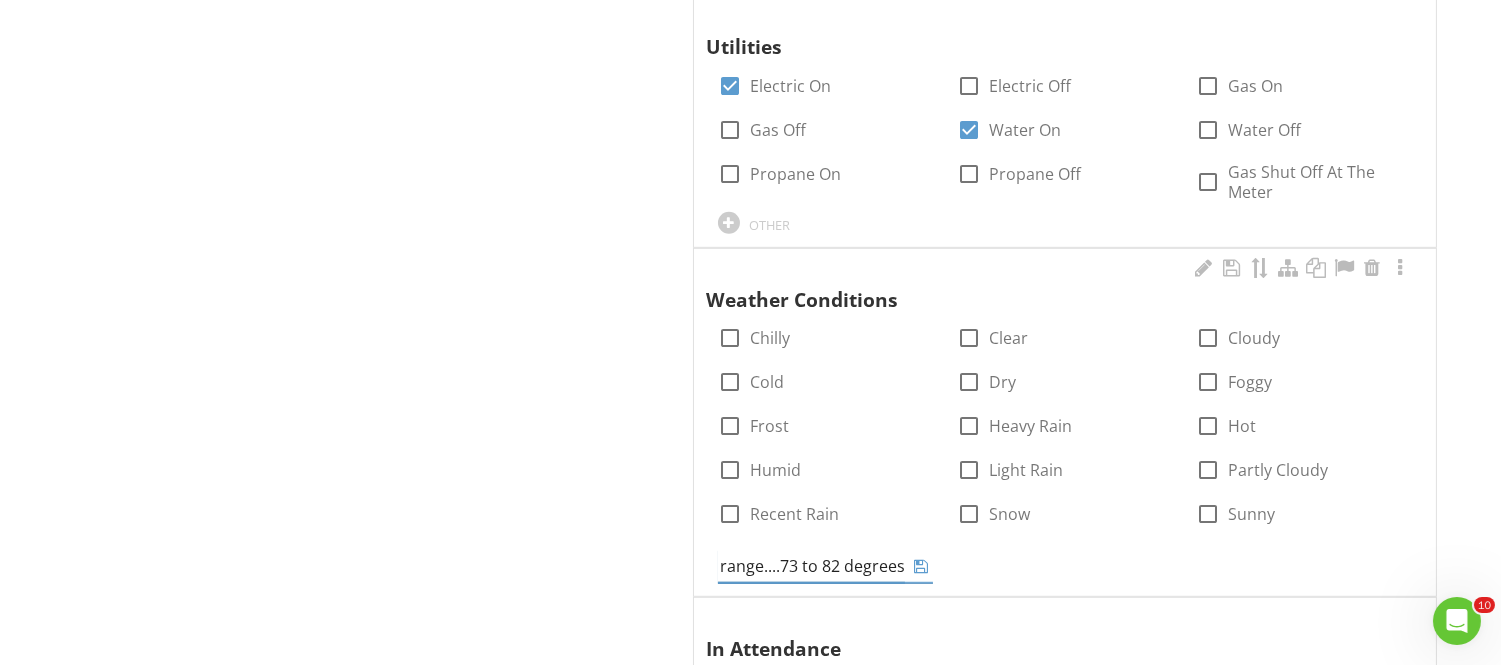 scroll, scrollTop: 0, scrollLeft: 110, axis: horizontal 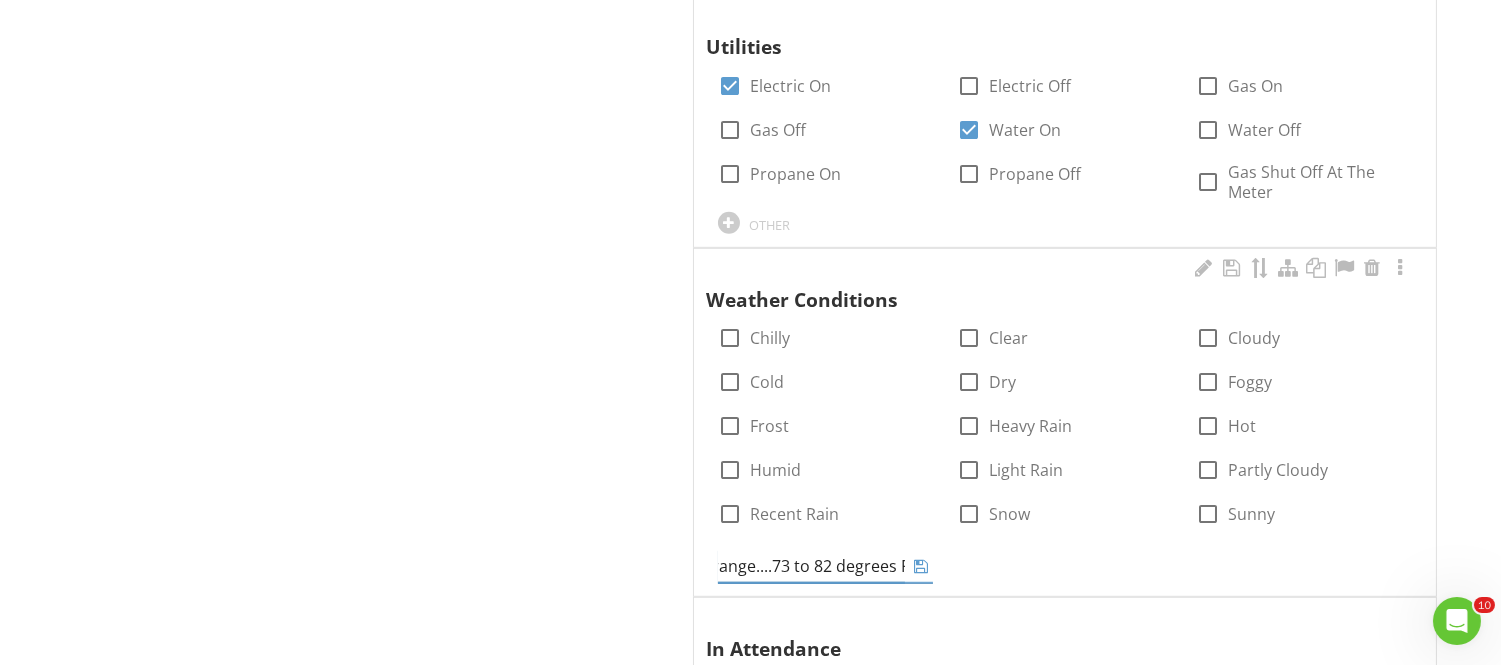 type on "Temperature range....73 to 82 degrees F." 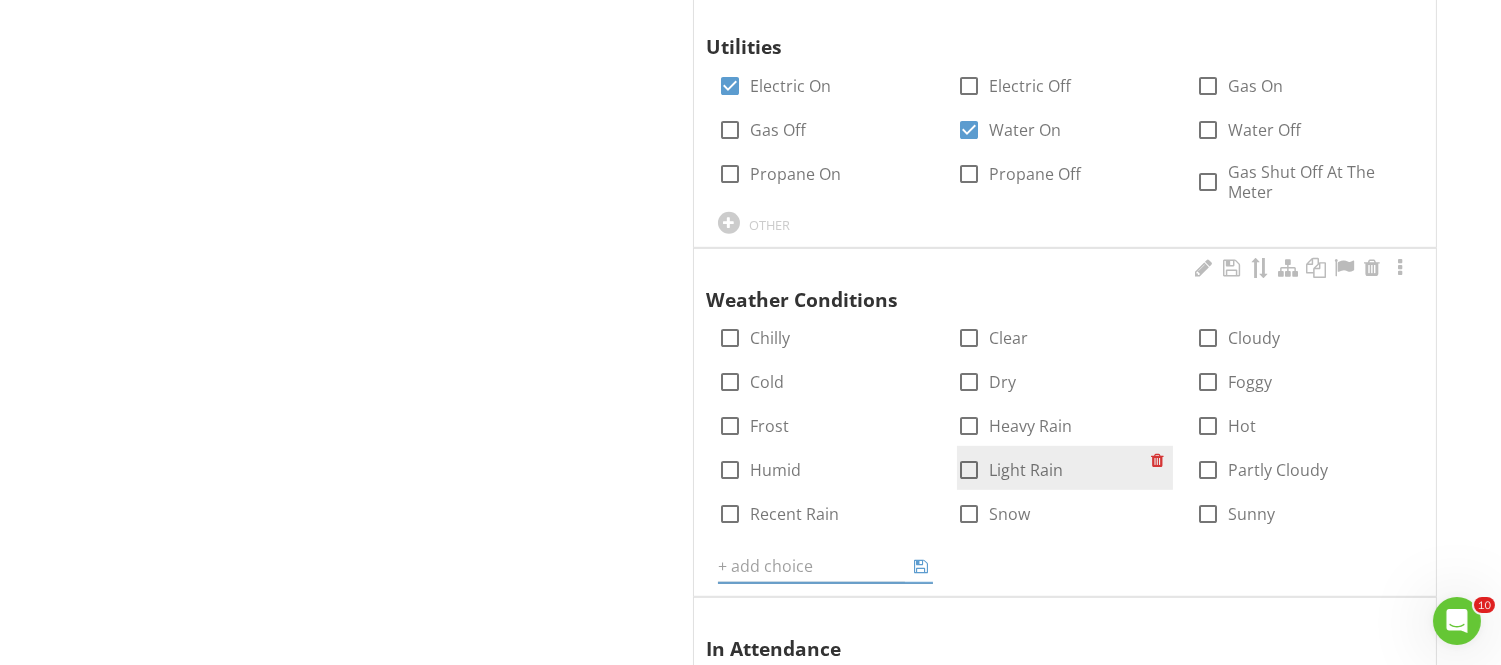click at bounding box center (969, 470) 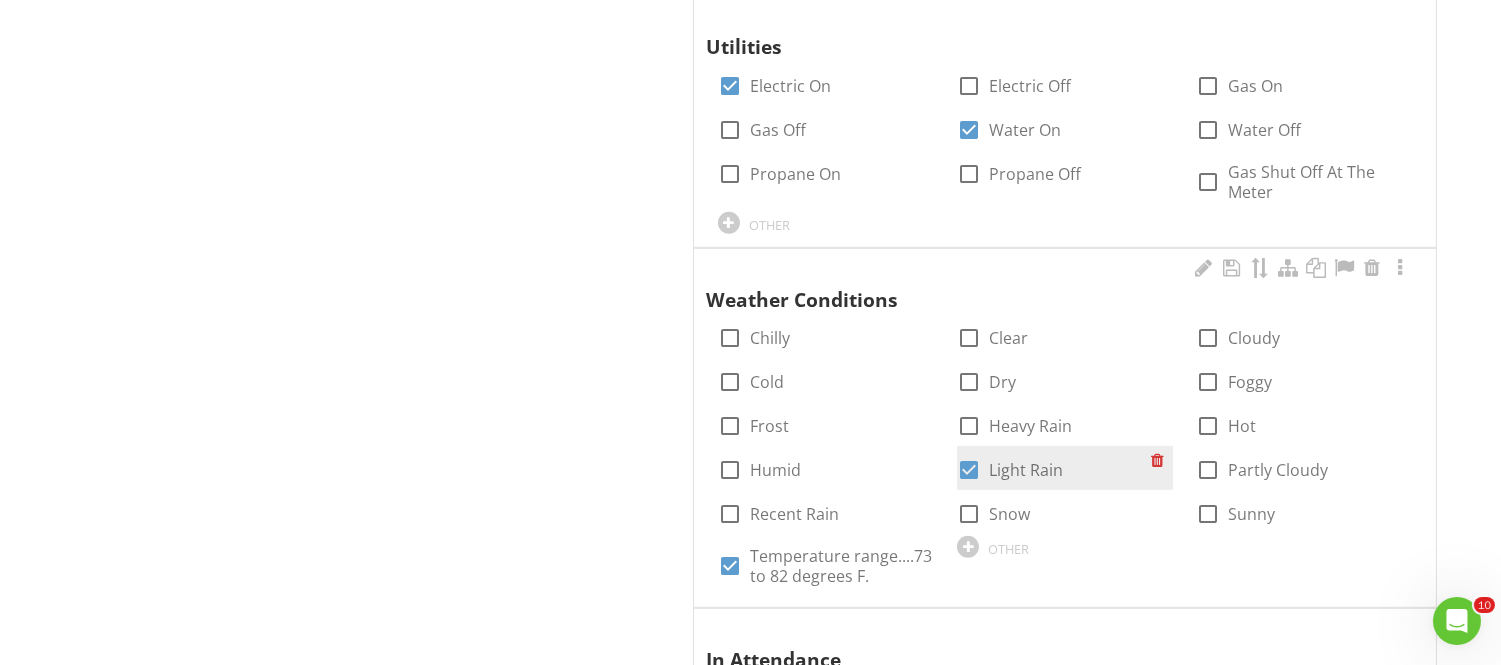 click at bounding box center (969, 470) 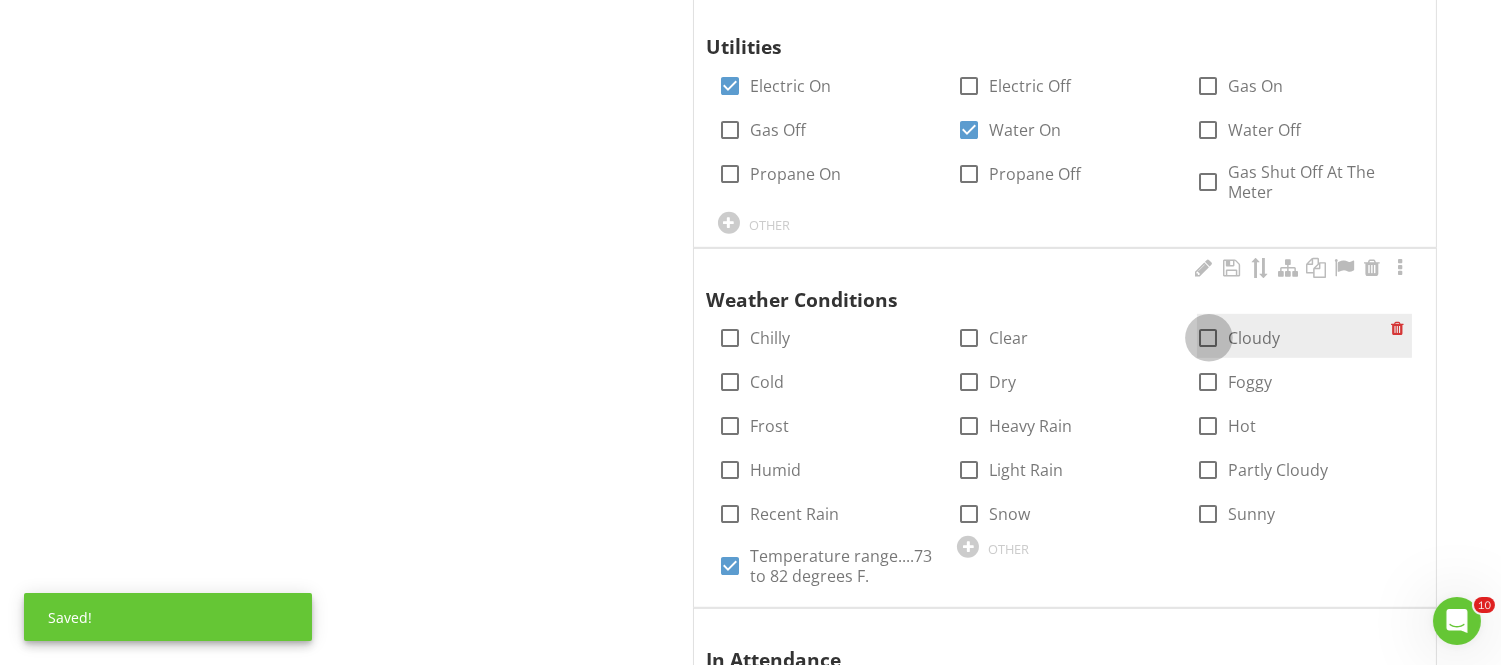 click at bounding box center [1209, 338] 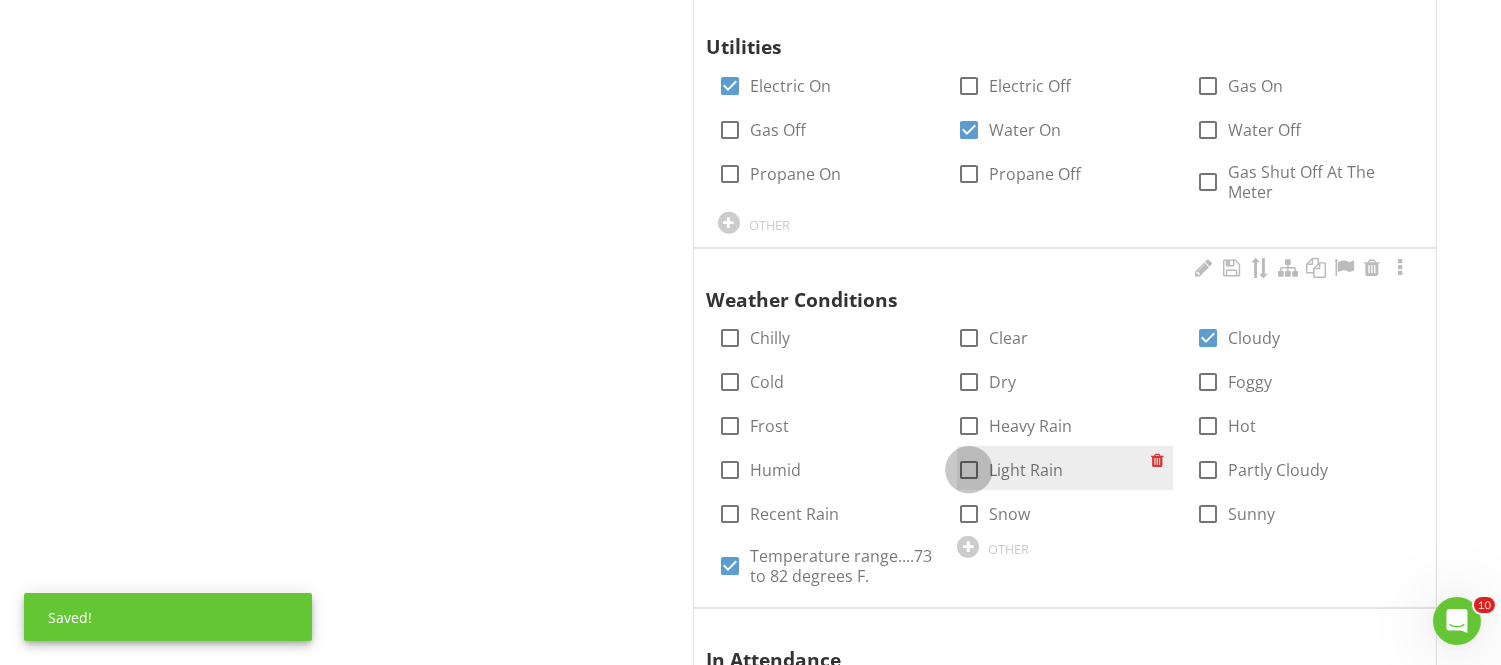 click at bounding box center [969, 470] 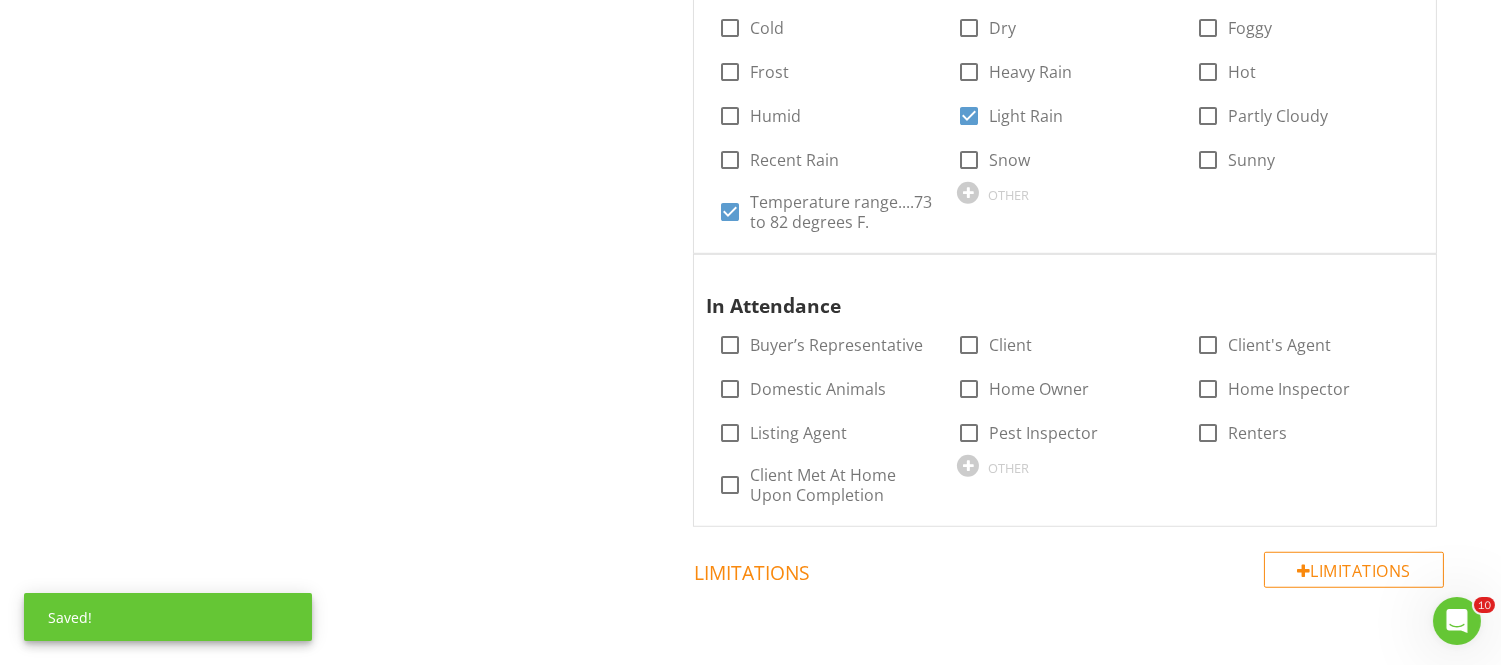 scroll, scrollTop: 2634, scrollLeft: 0, axis: vertical 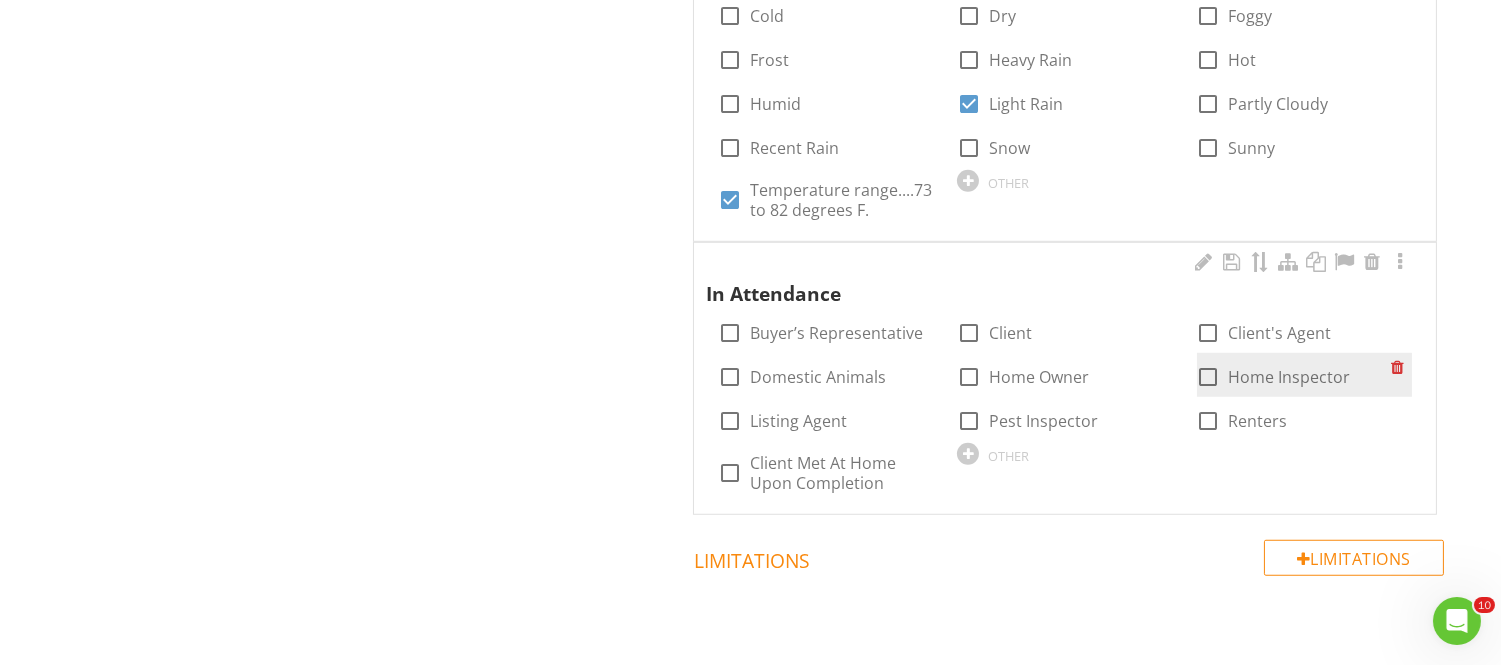 click at bounding box center (1209, 377) 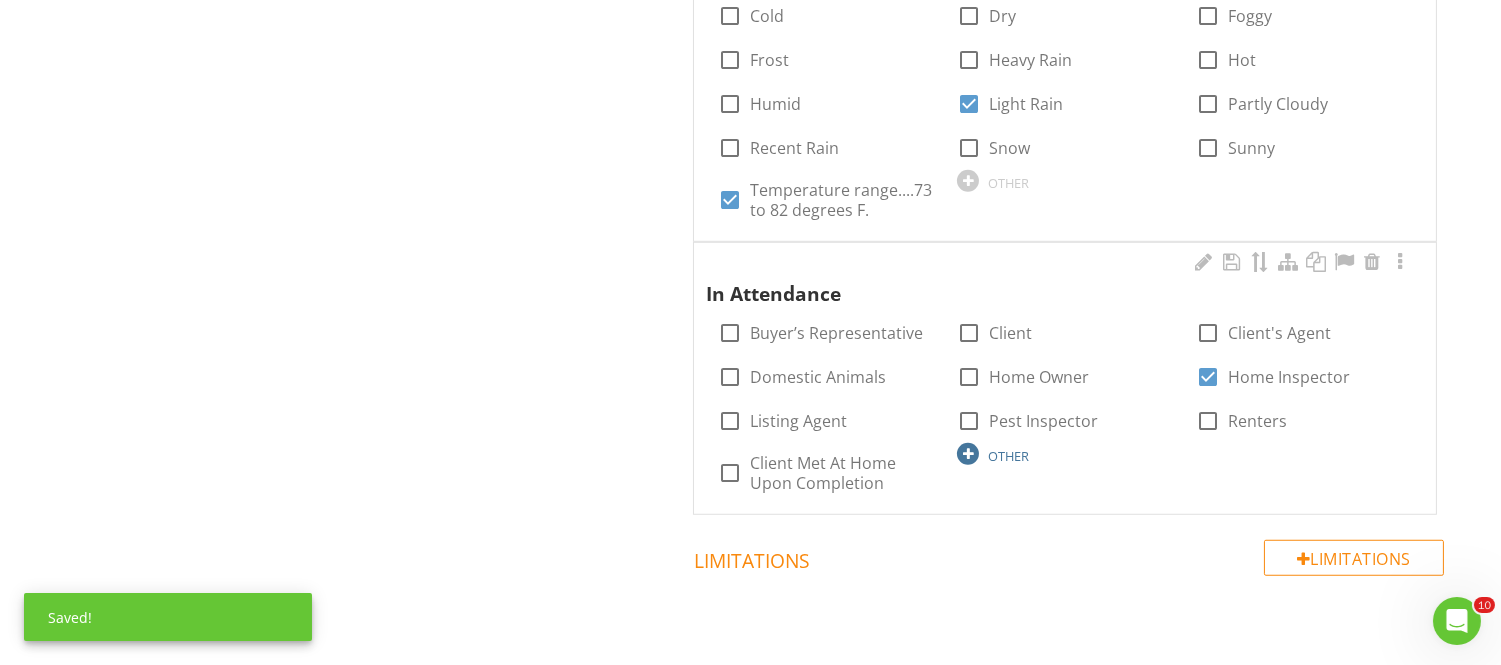 click at bounding box center [968, 454] 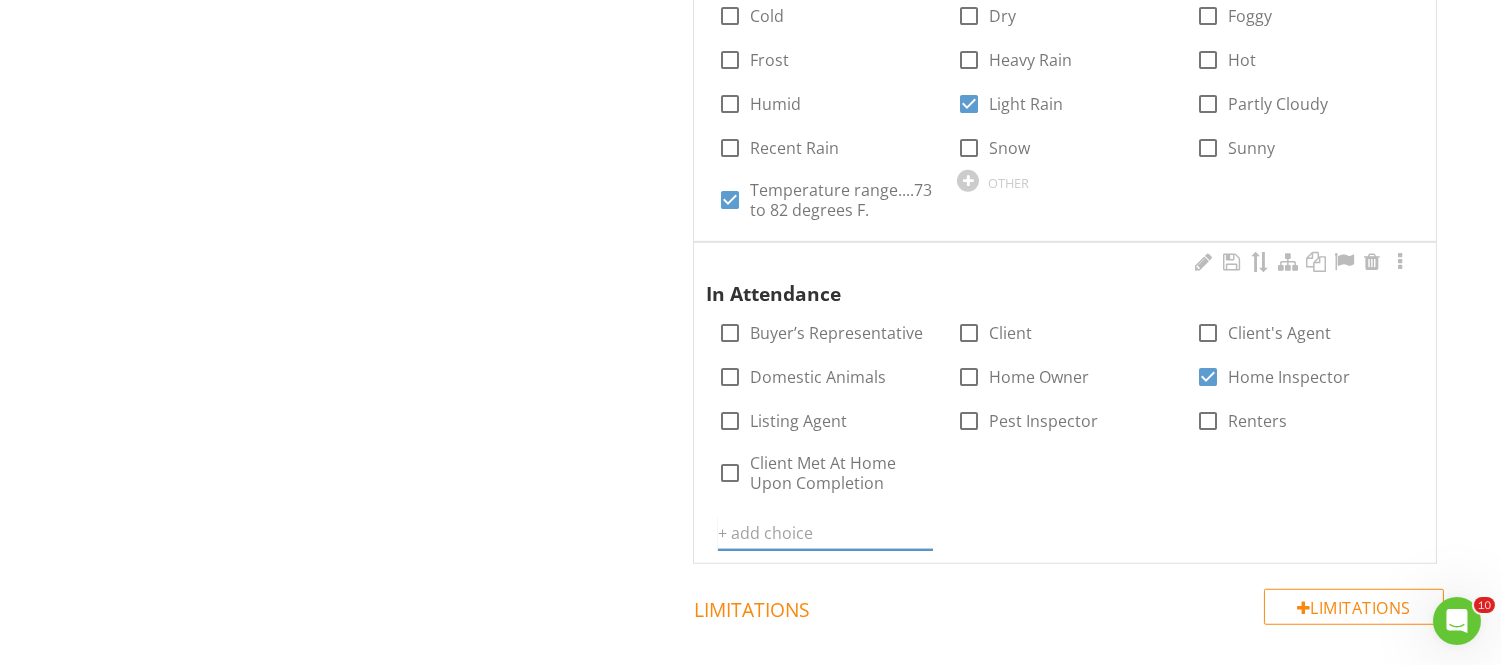 click at bounding box center [825, 533] 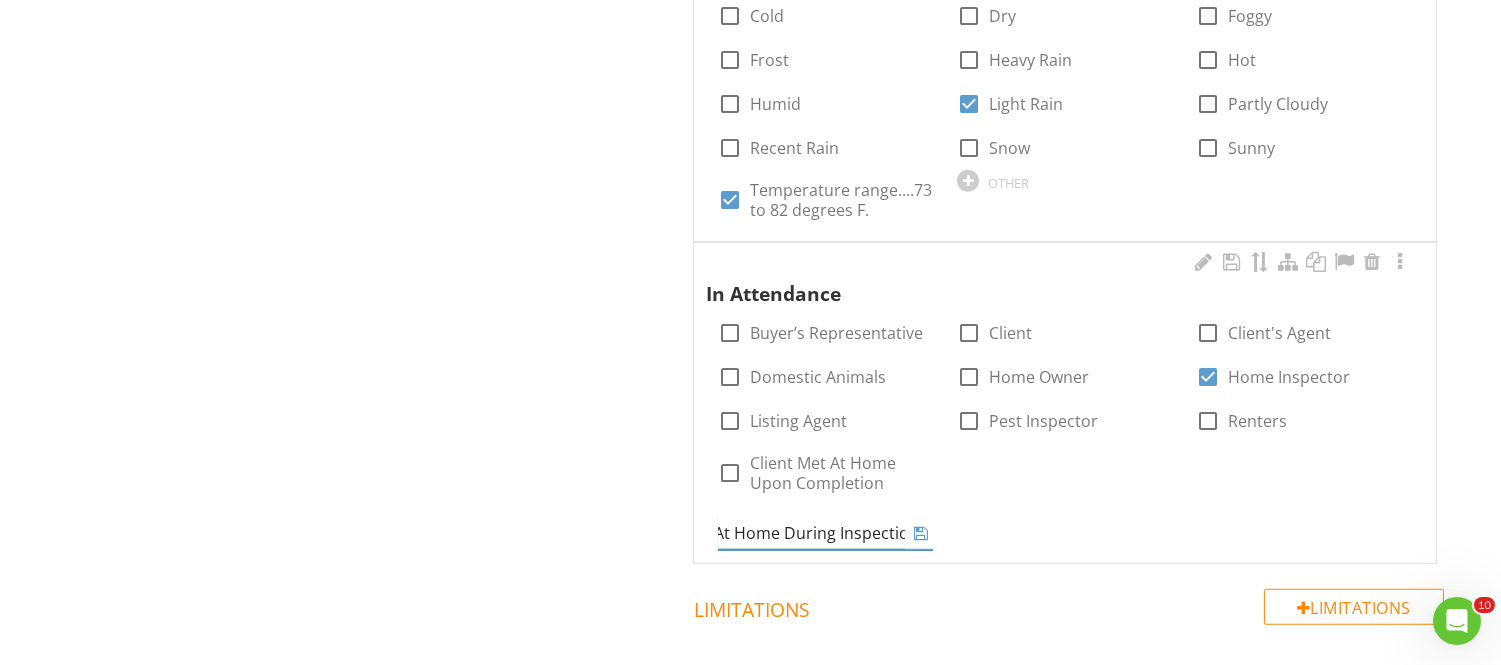 scroll, scrollTop: 0, scrollLeft: 93, axis: horizontal 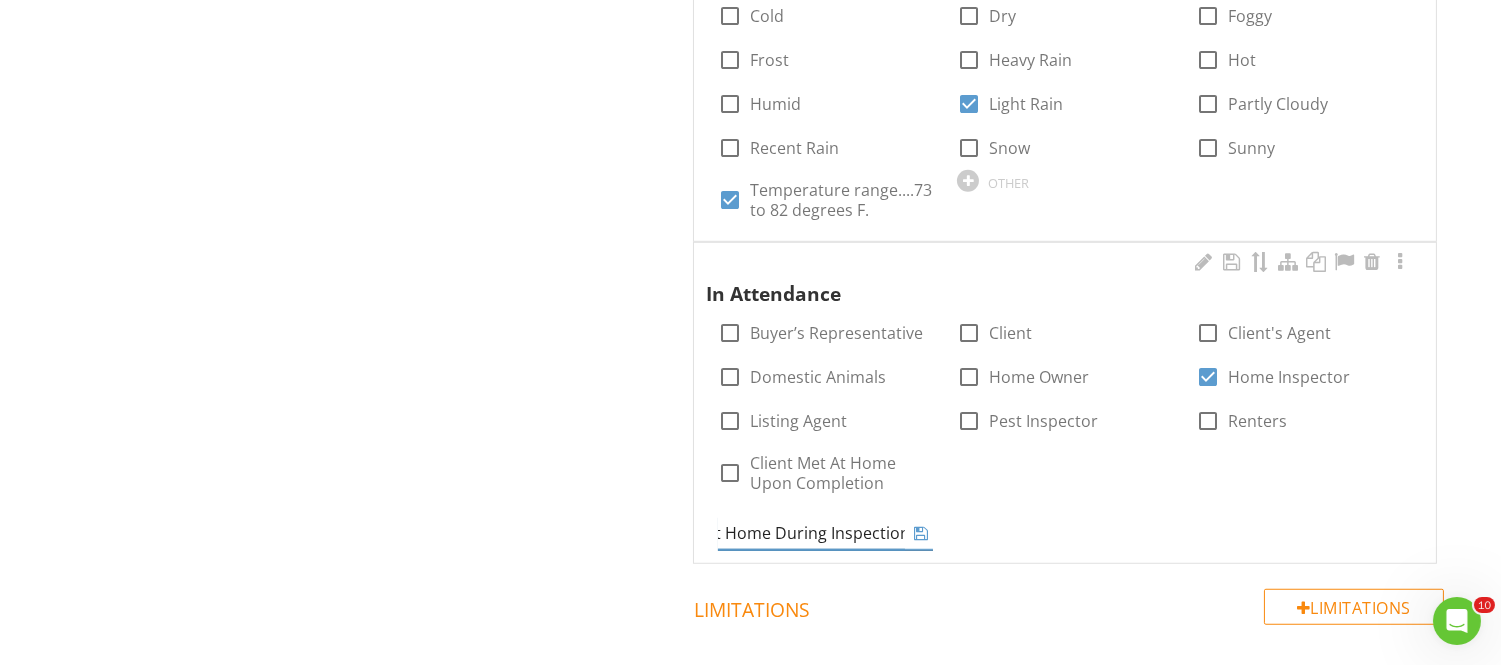 type on "Client Met At Home During Inspection" 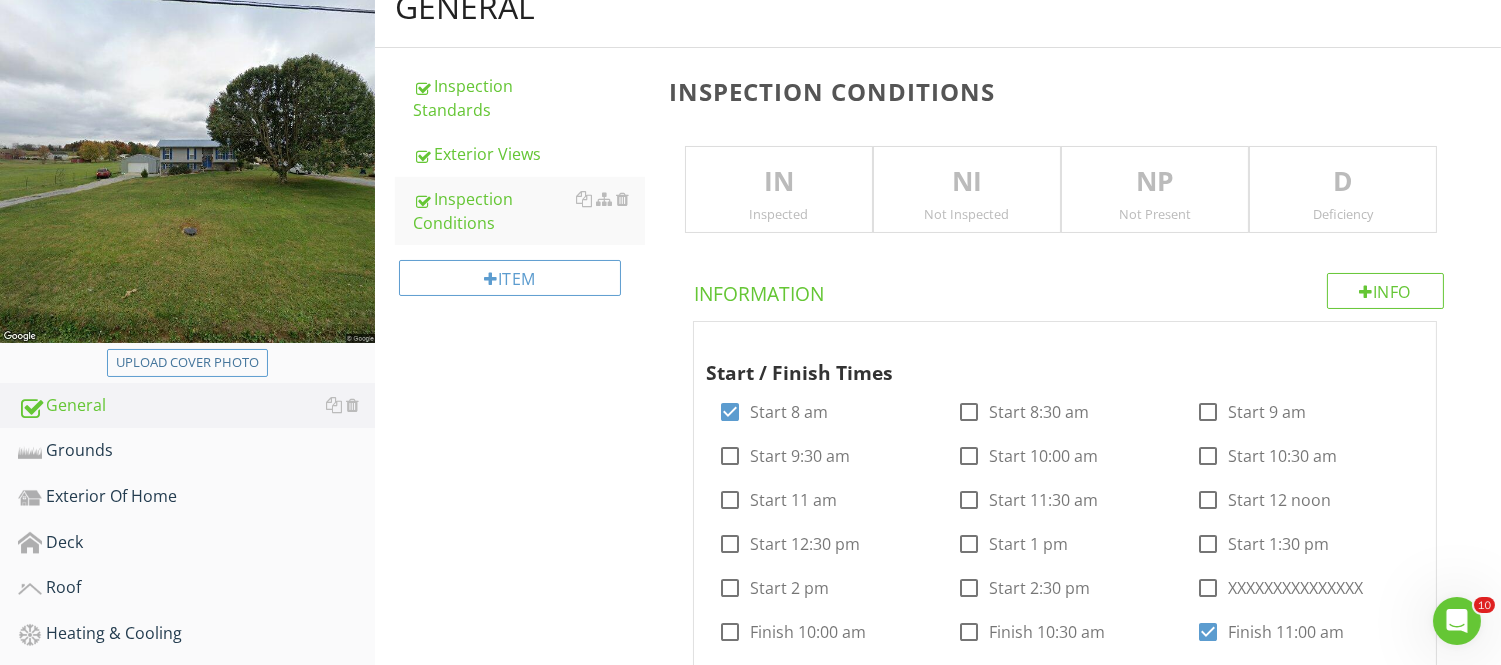 scroll, scrollTop: 0, scrollLeft: 0, axis: both 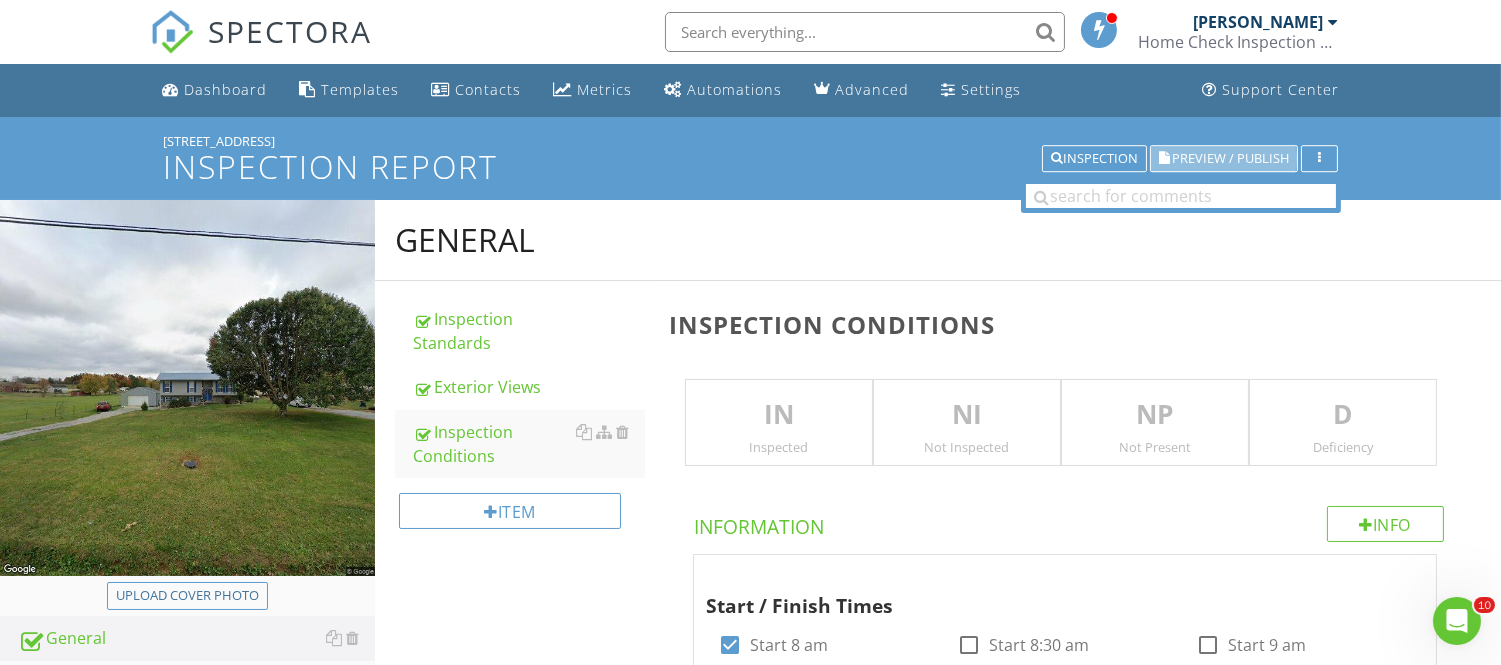 click on "Preview / Publish" at bounding box center [1230, 158] 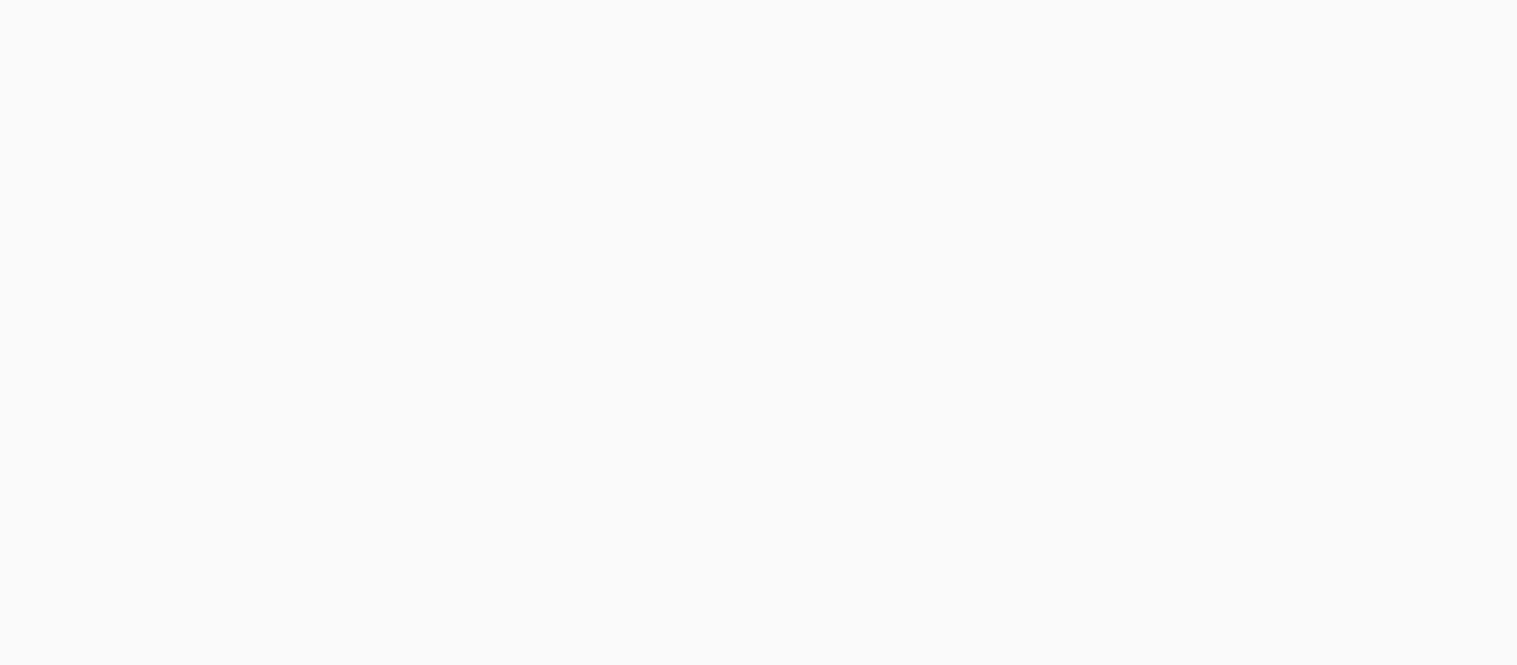 scroll, scrollTop: 0, scrollLeft: 0, axis: both 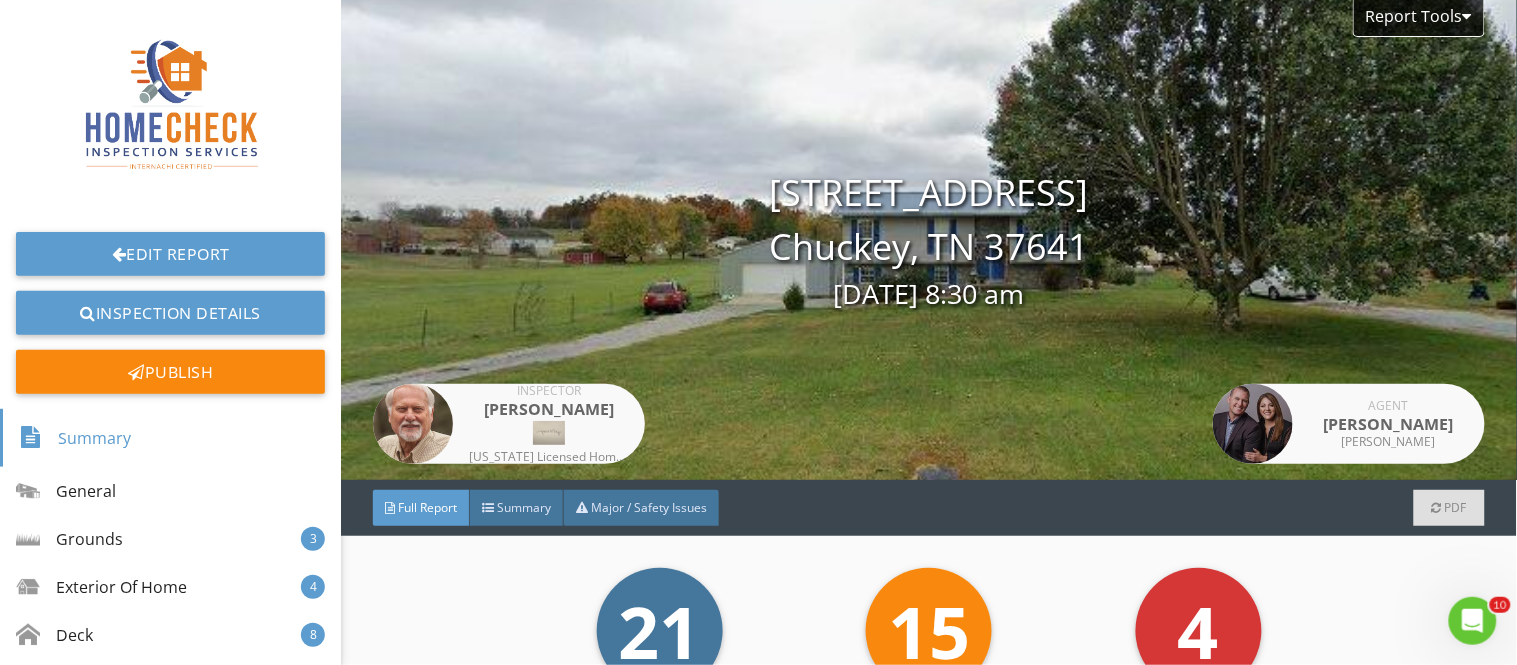 click on "Full Report" at bounding box center [427, 507] 